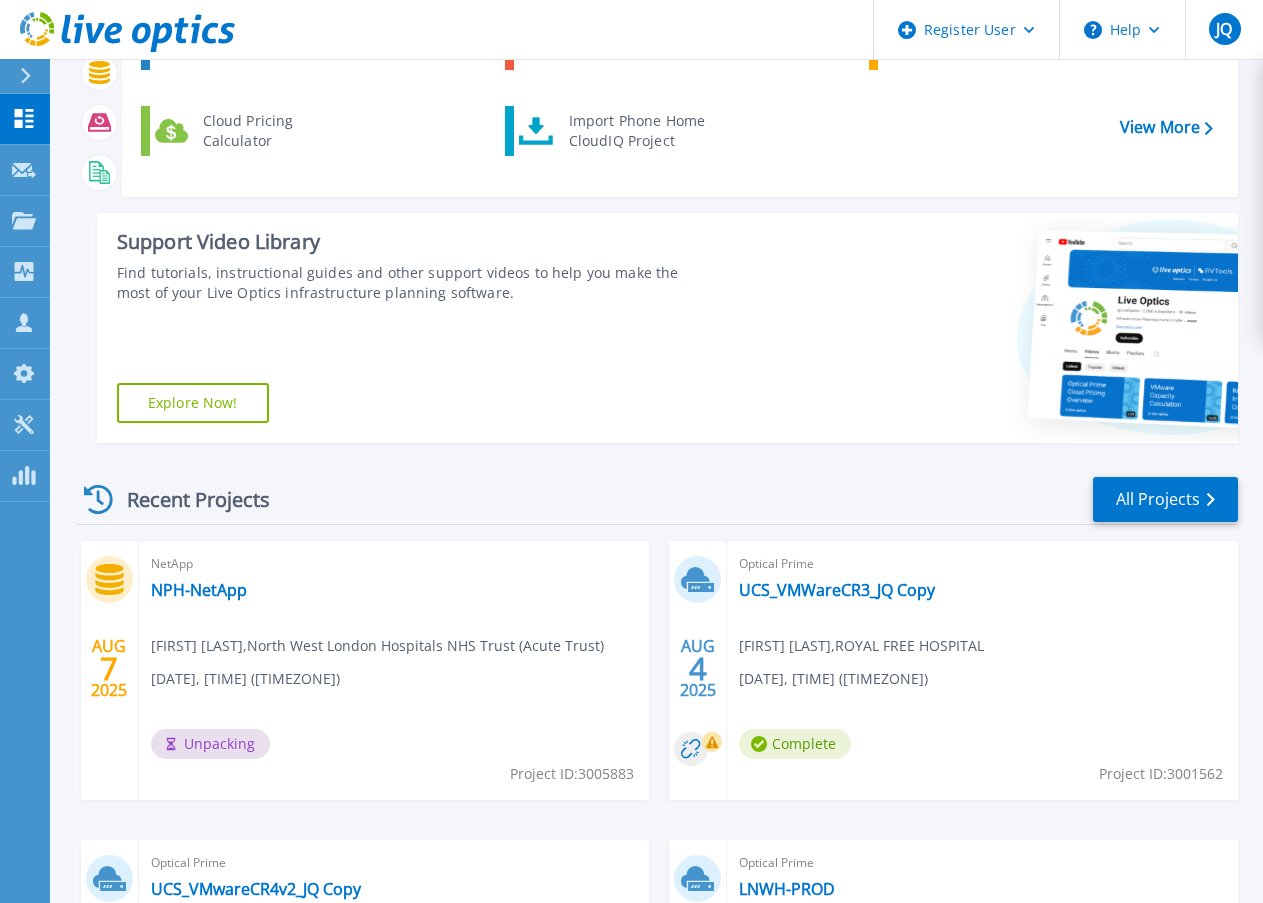 scroll, scrollTop: 600, scrollLeft: 0, axis: vertical 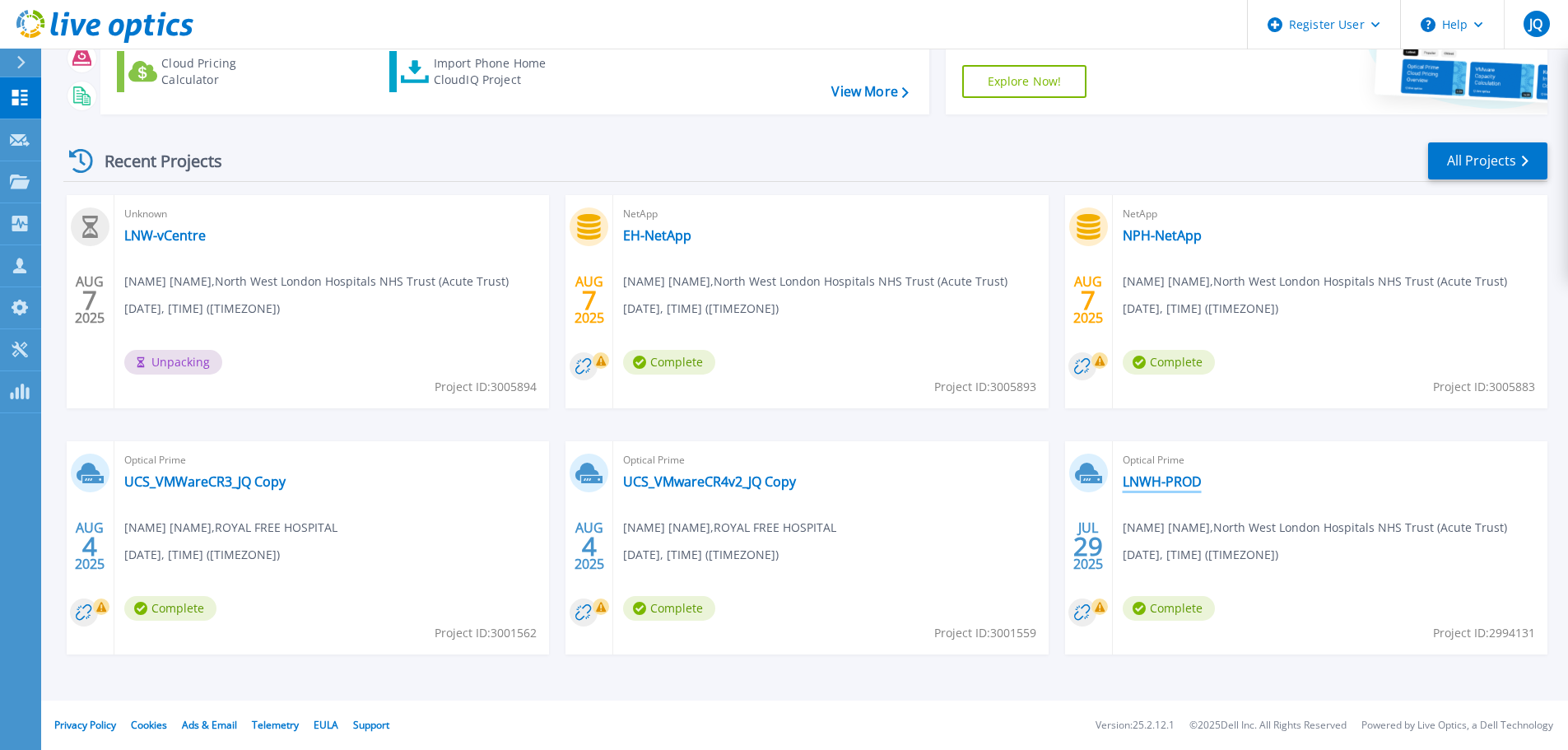 click on "LNWH-PROD" at bounding box center [1162, 482] 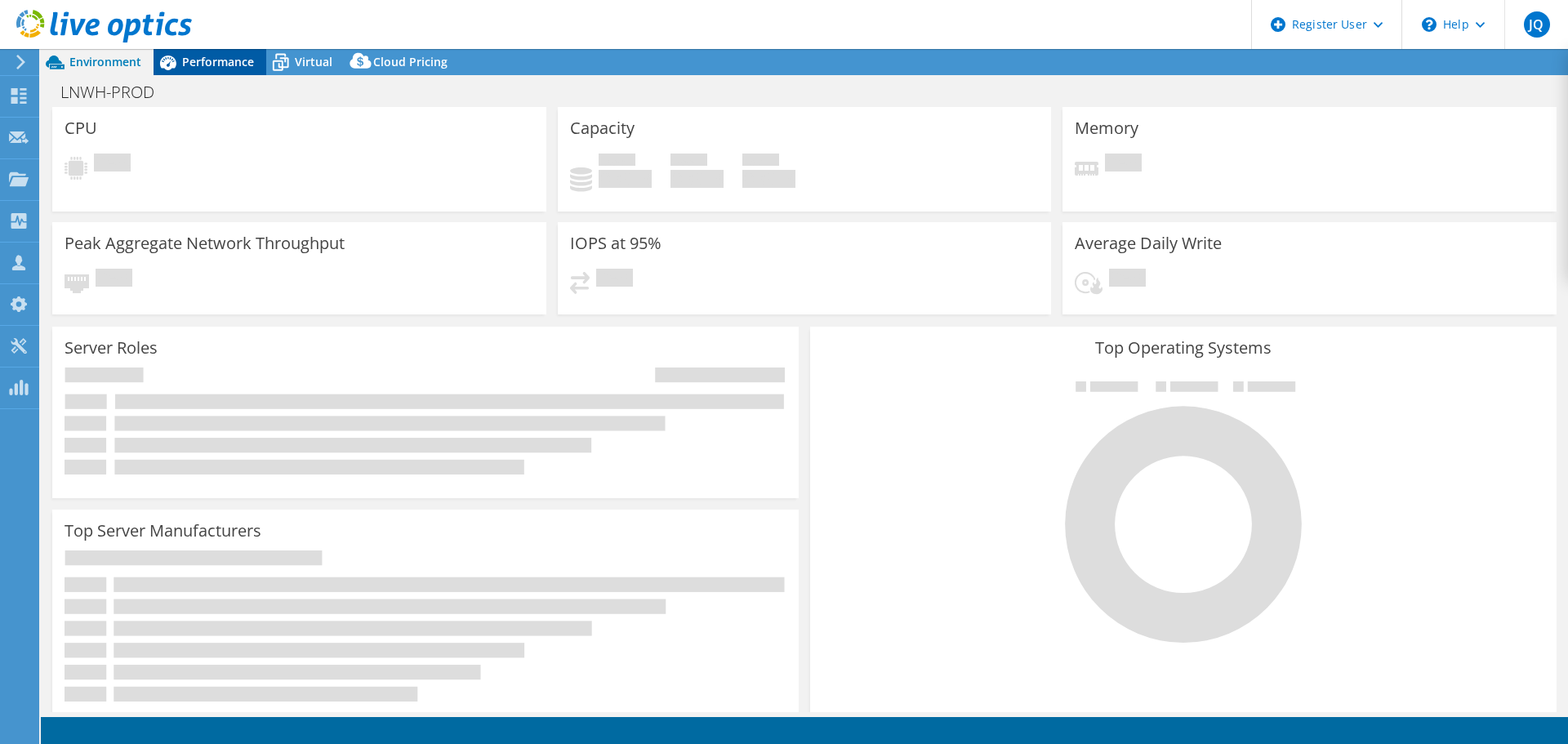 scroll, scrollTop: 0, scrollLeft: 0, axis: both 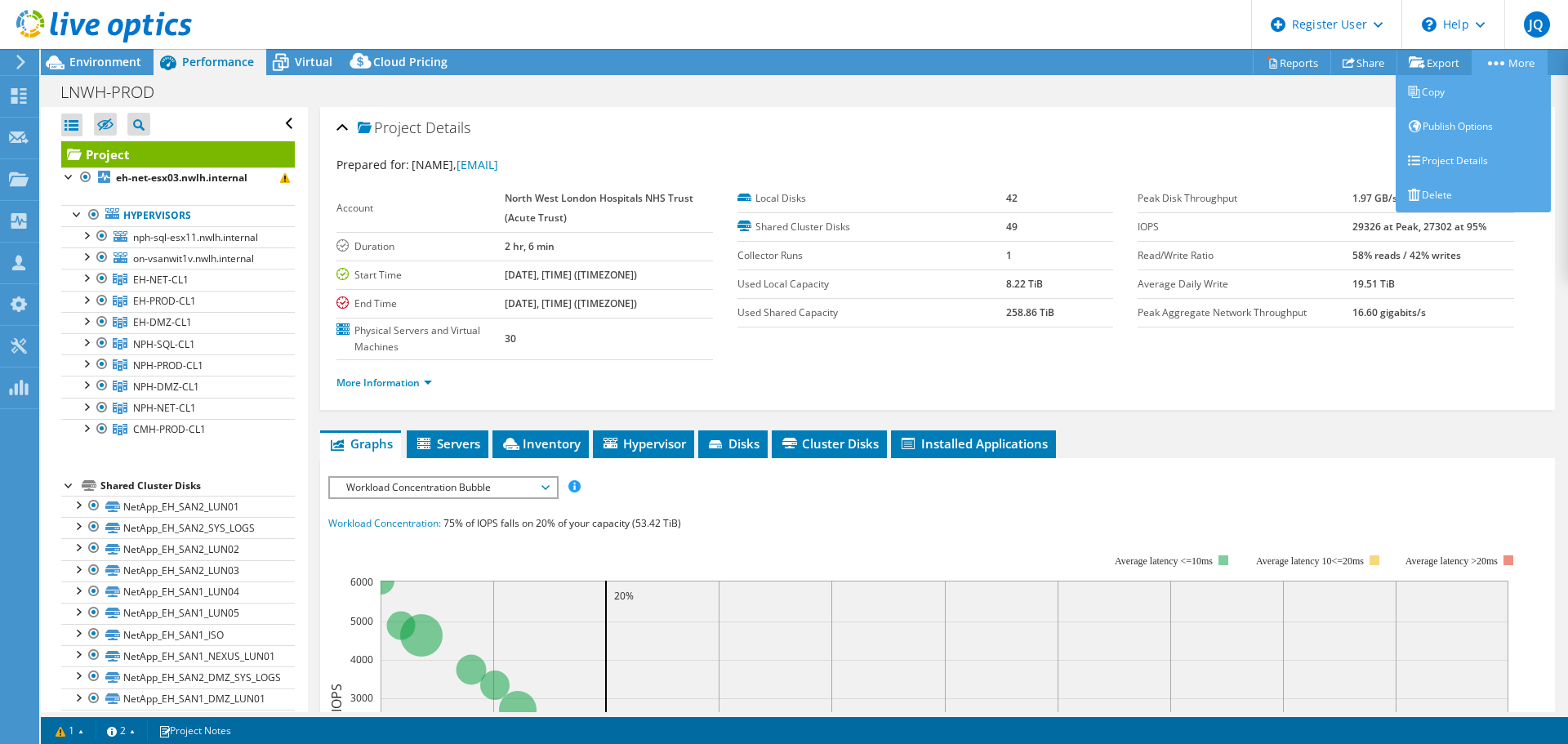 click on "More" at bounding box center [1509, 62] 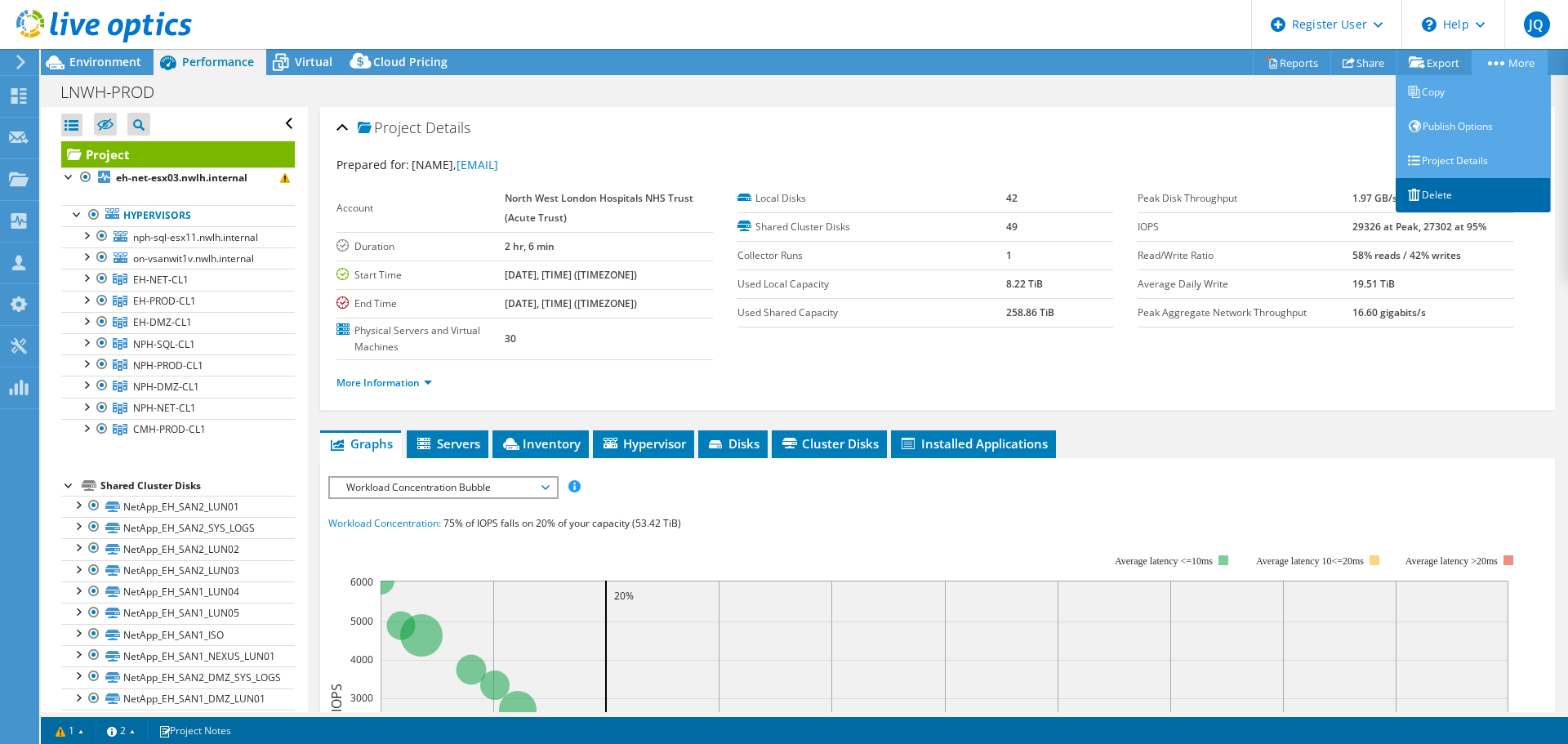 click on "Delete" at bounding box center [1473, 195] 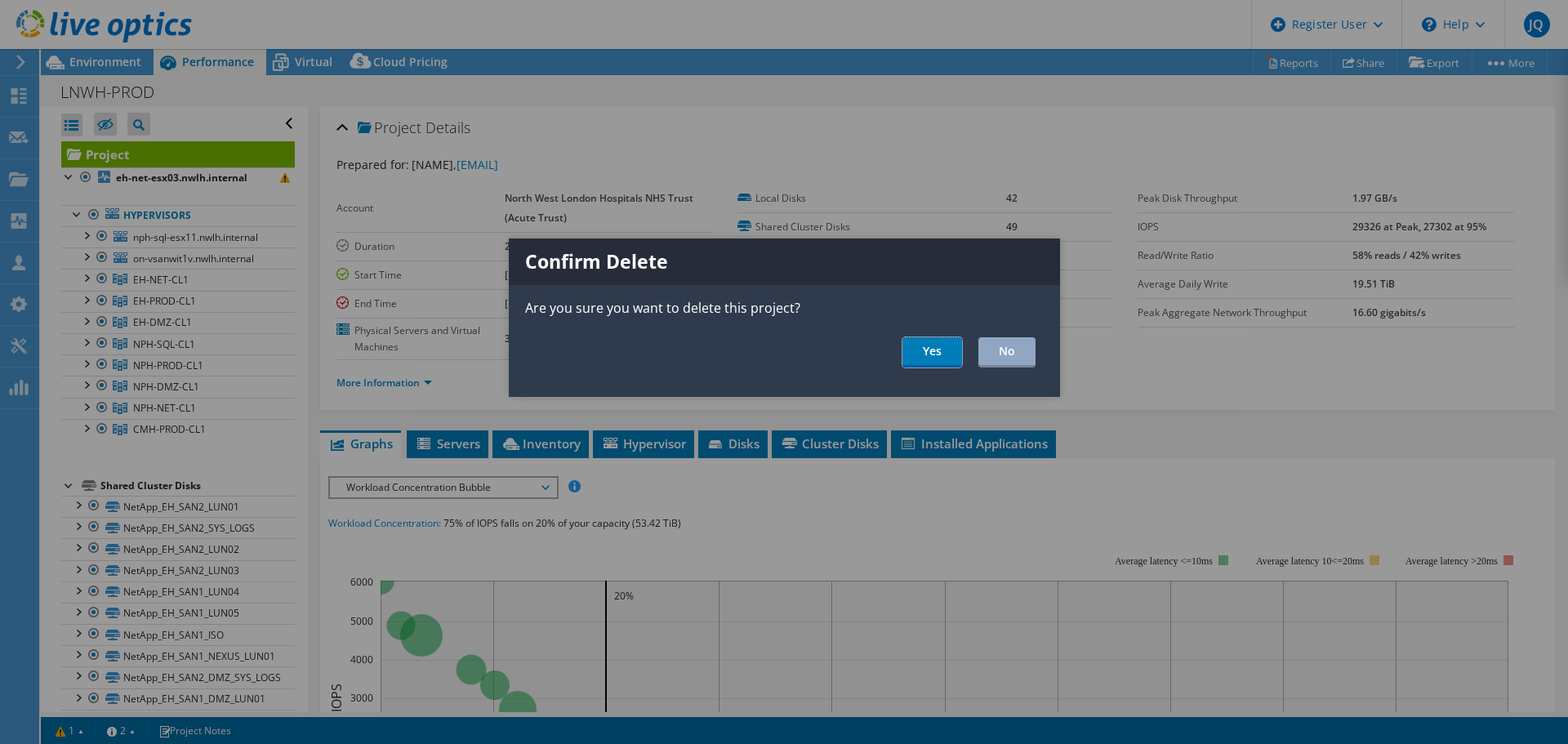 click on "Yes" at bounding box center [932, 352] 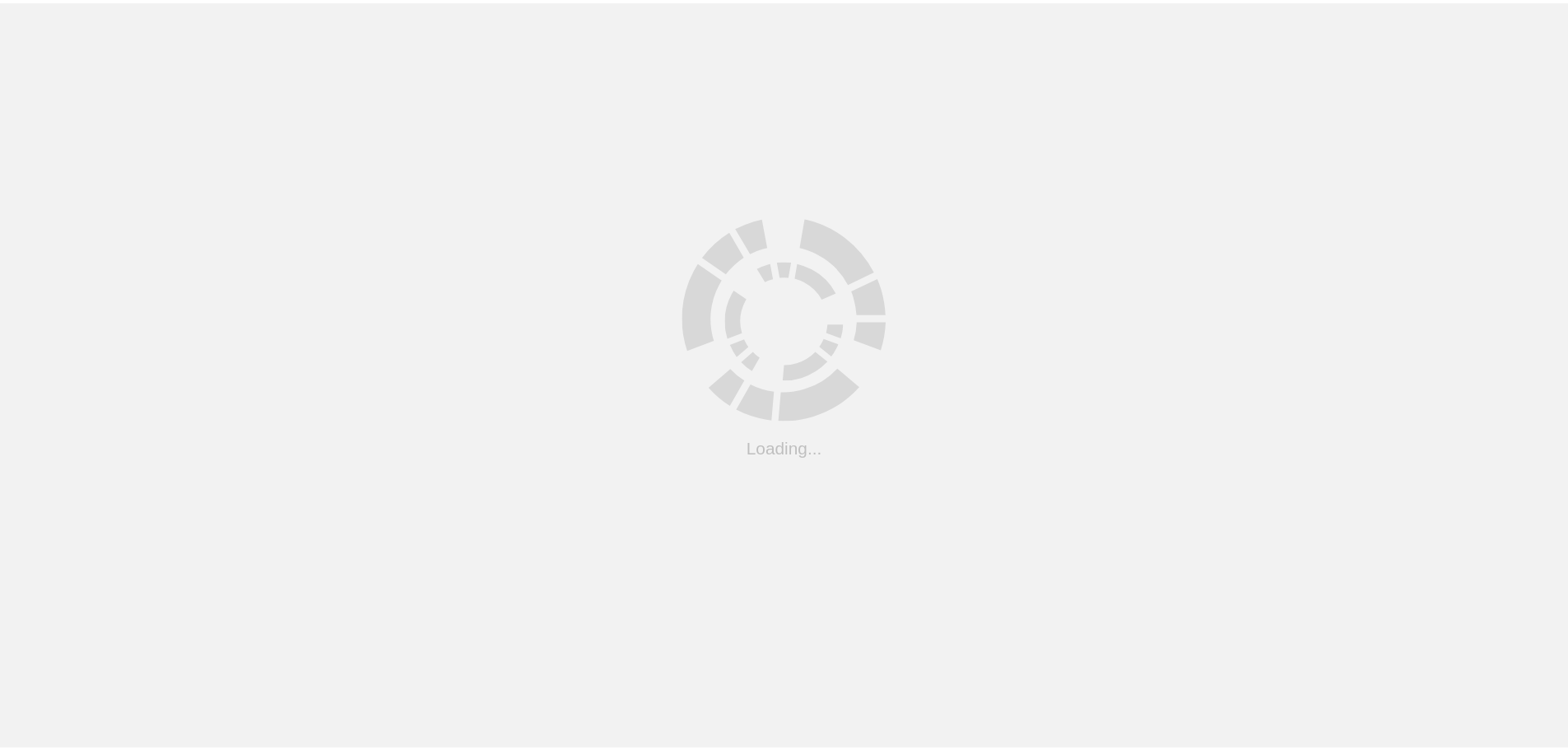scroll, scrollTop: 0, scrollLeft: 0, axis: both 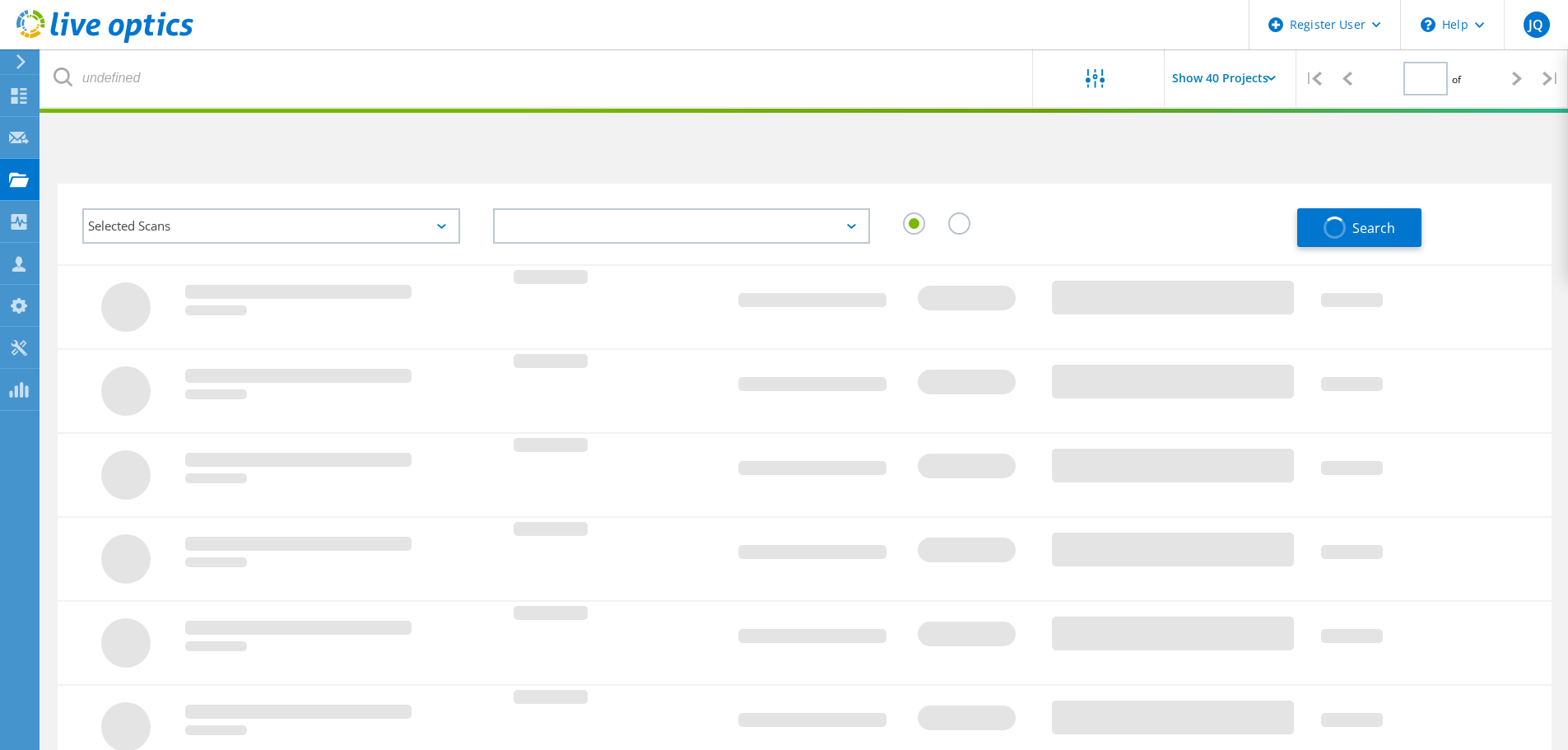 type on "1" 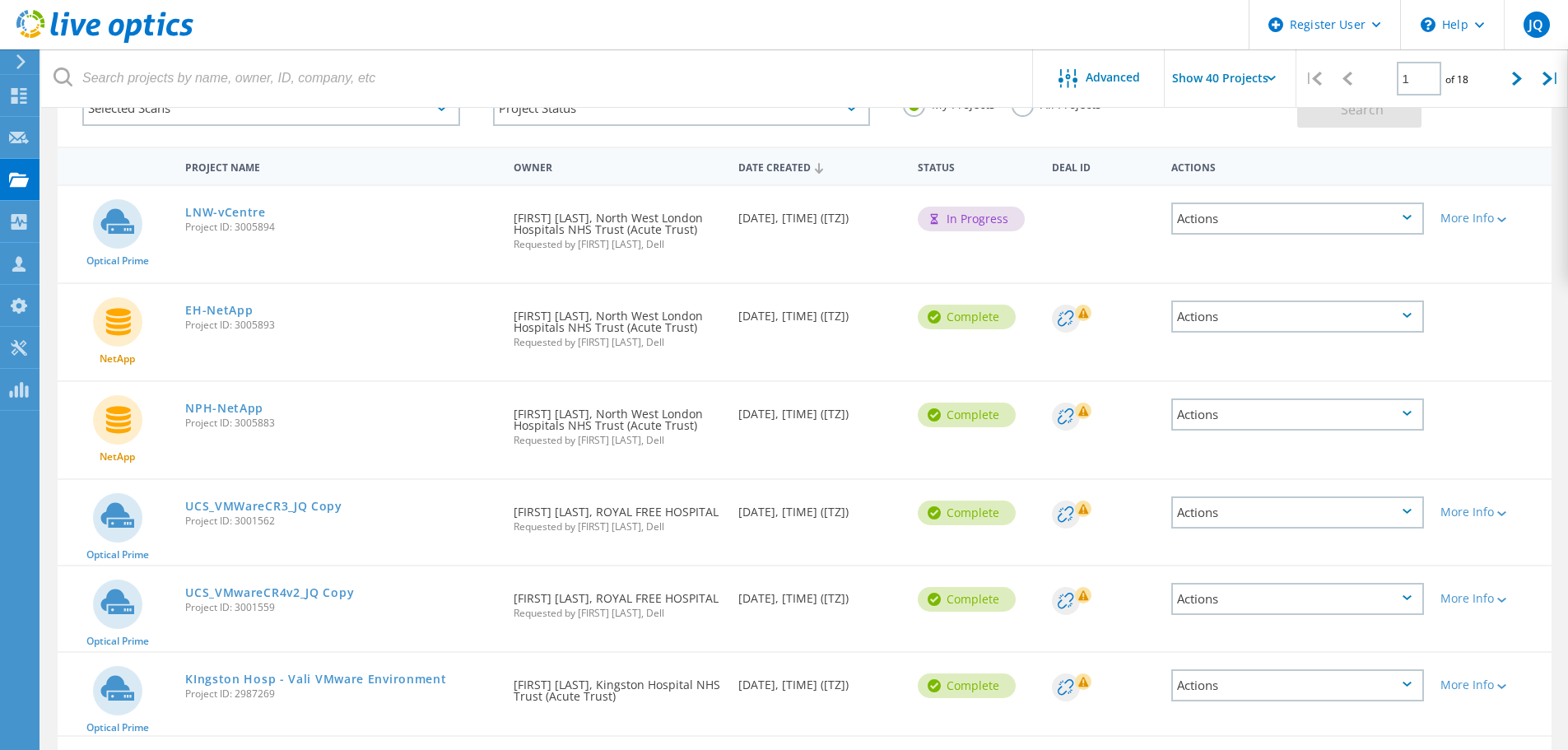 scroll, scrollTop: 412, scrollLeft: 0, axis: vertical 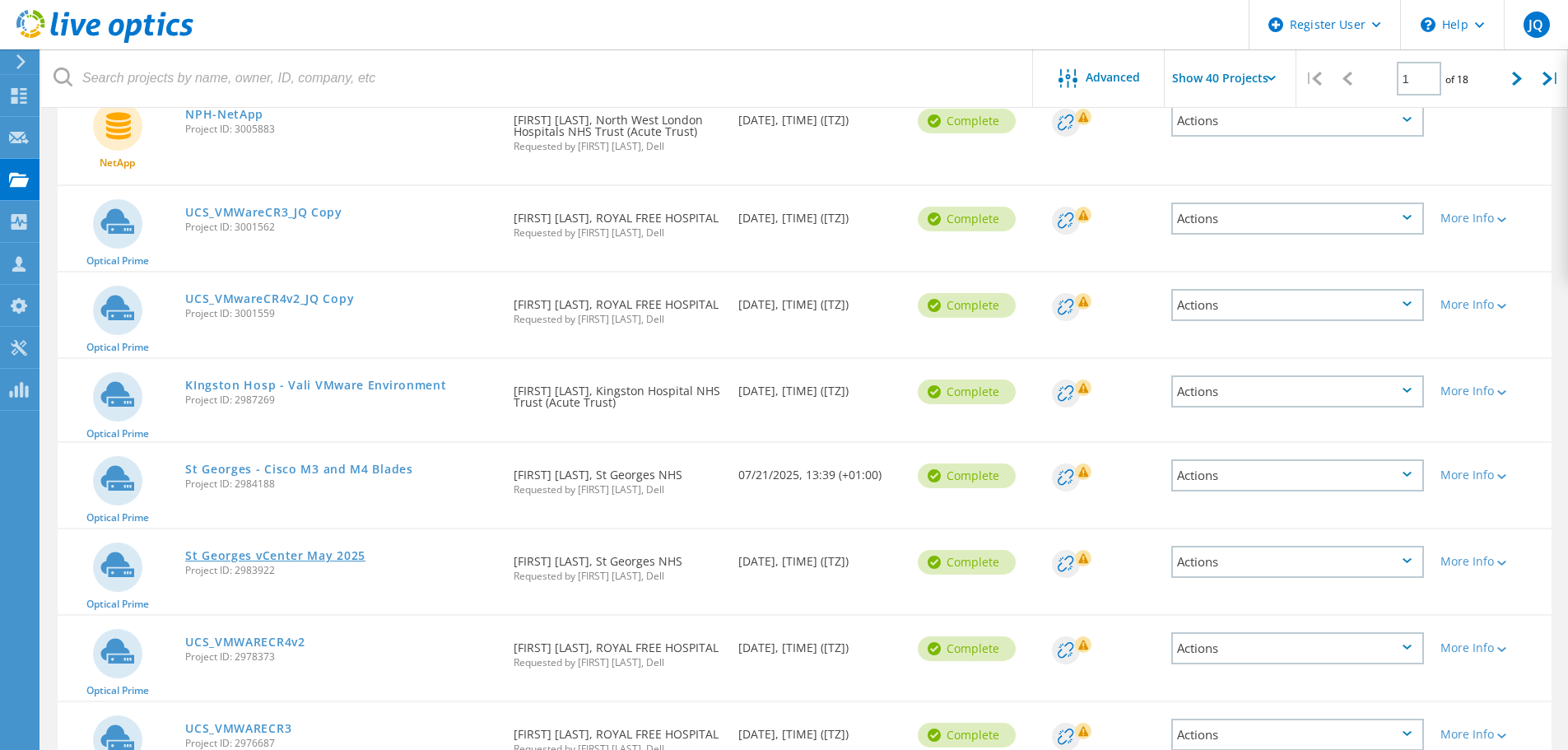 click on "St Georges vCenter May 2025" 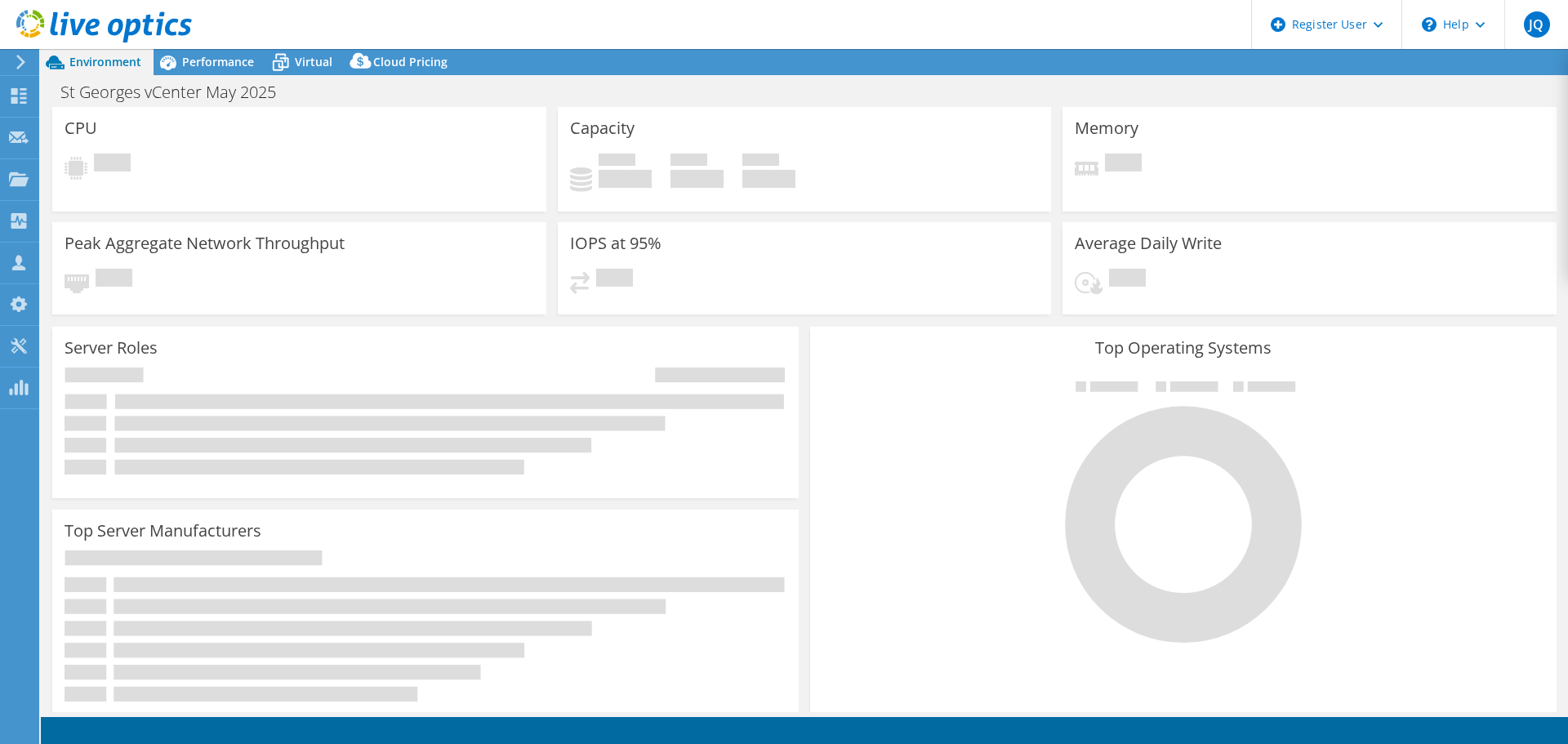 scroll, scrollTop: 0, scrollLeft: 0, axis: both 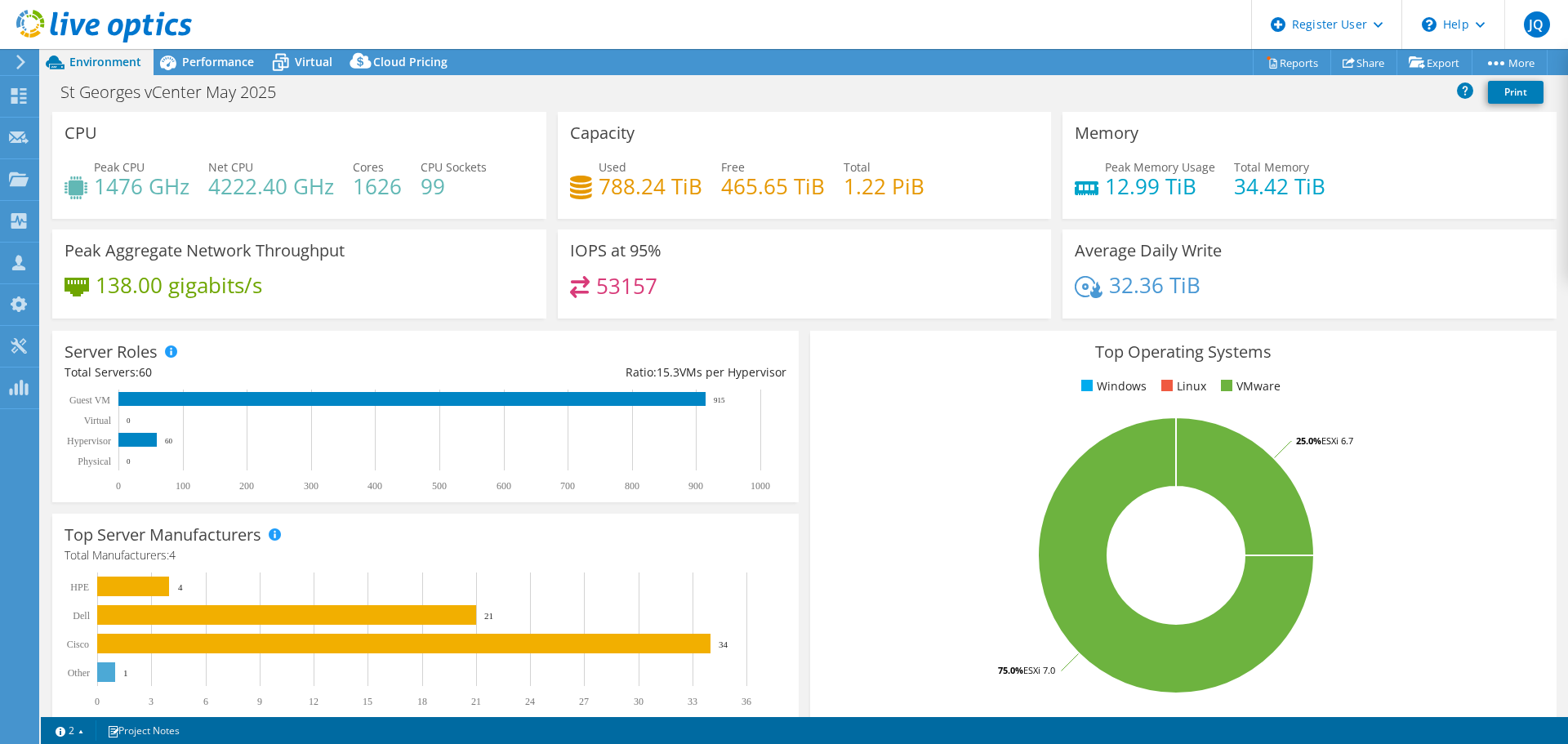 click 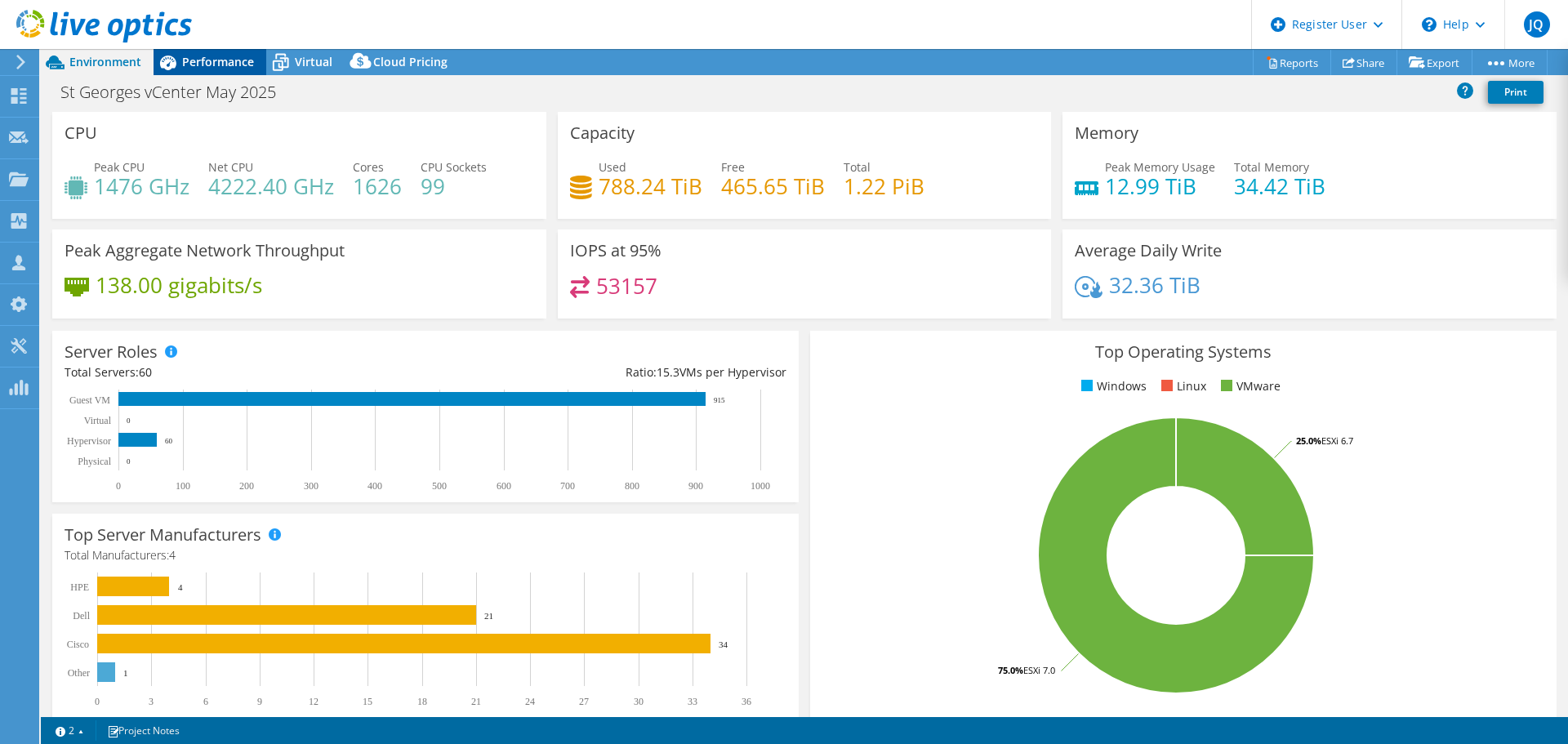 click 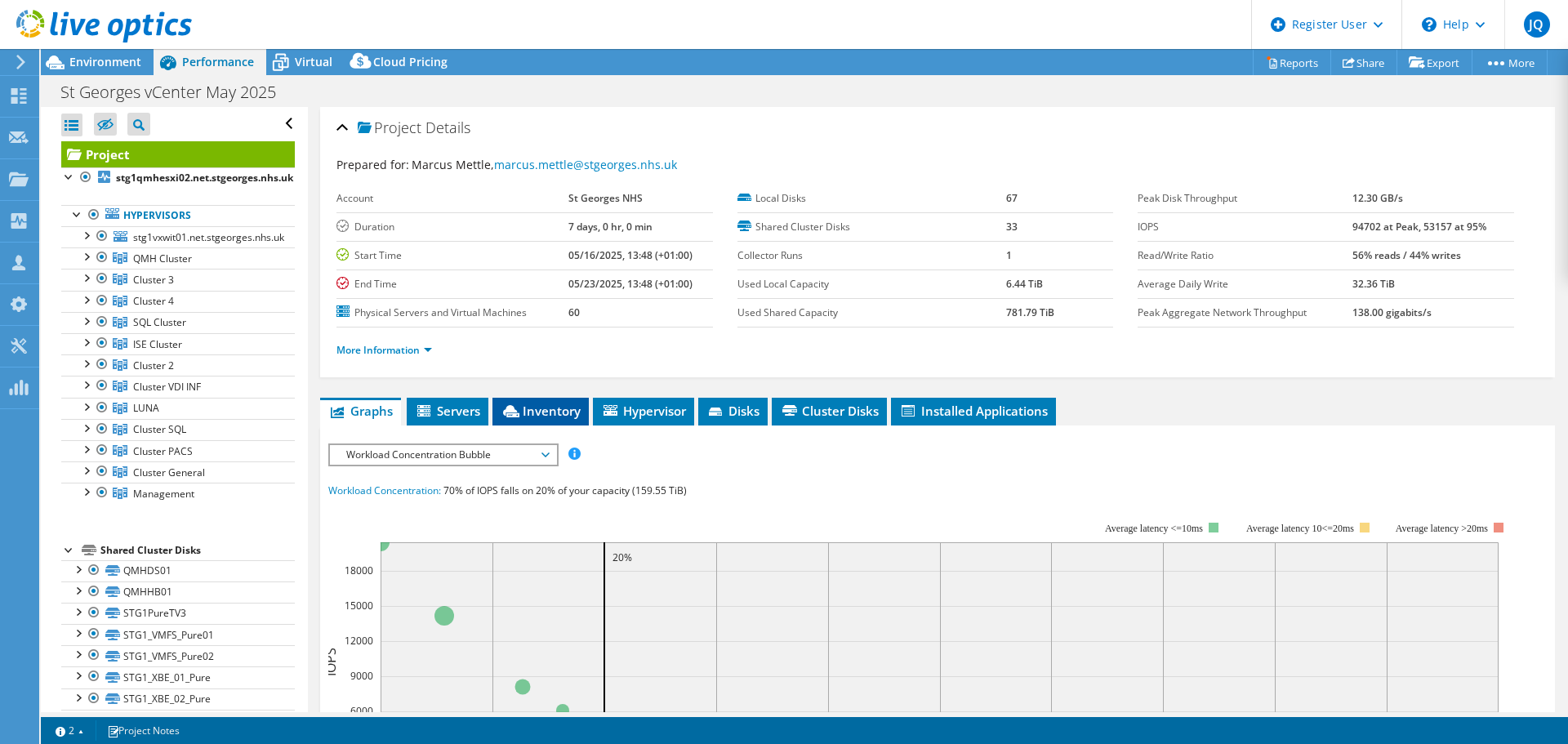 click 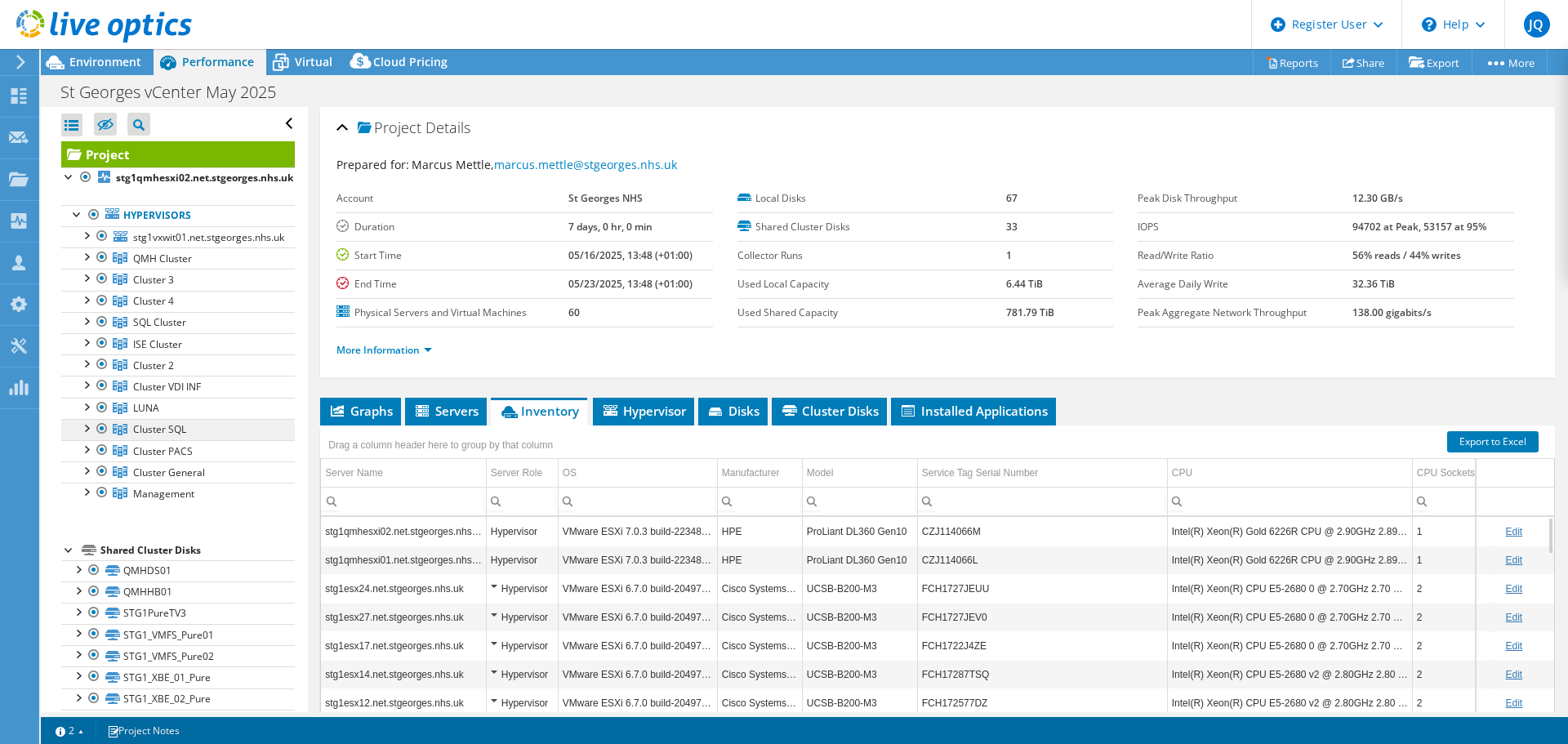 click on "Cluster SQL" at bounding box center [163, 258] 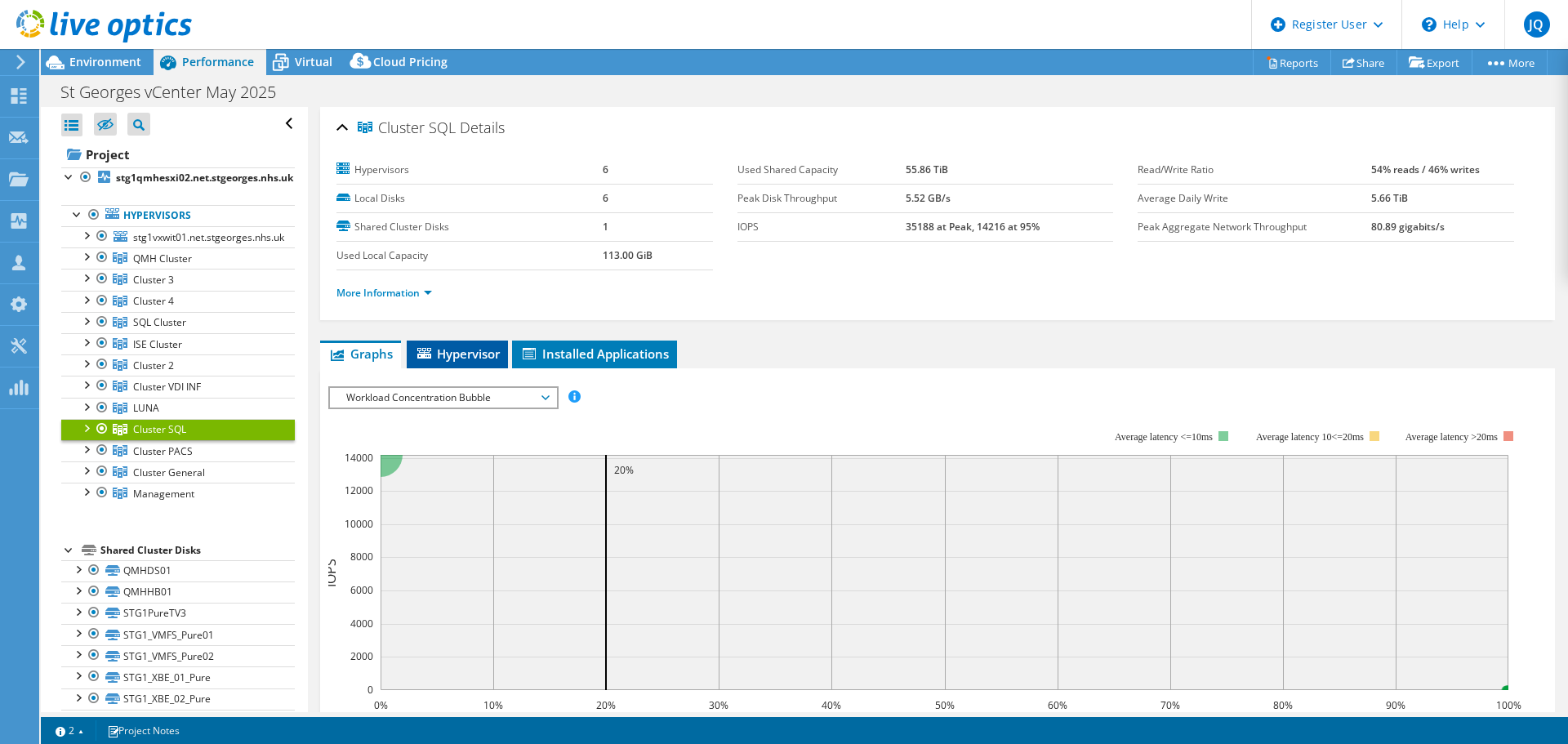click on "Hypervisor" at bounding box center [457, 354] 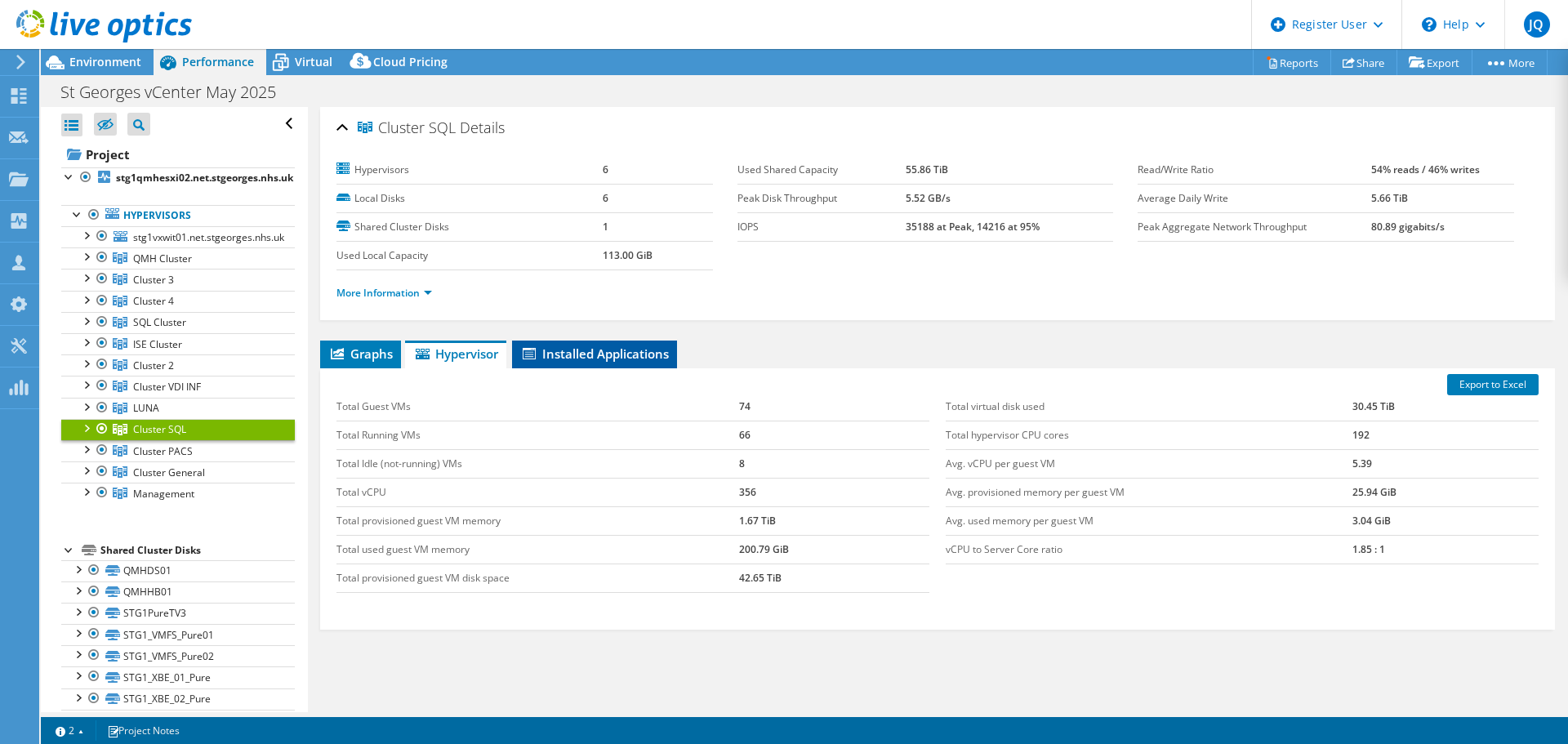 click on "Installed Applications" at bounding box center [595, 354] 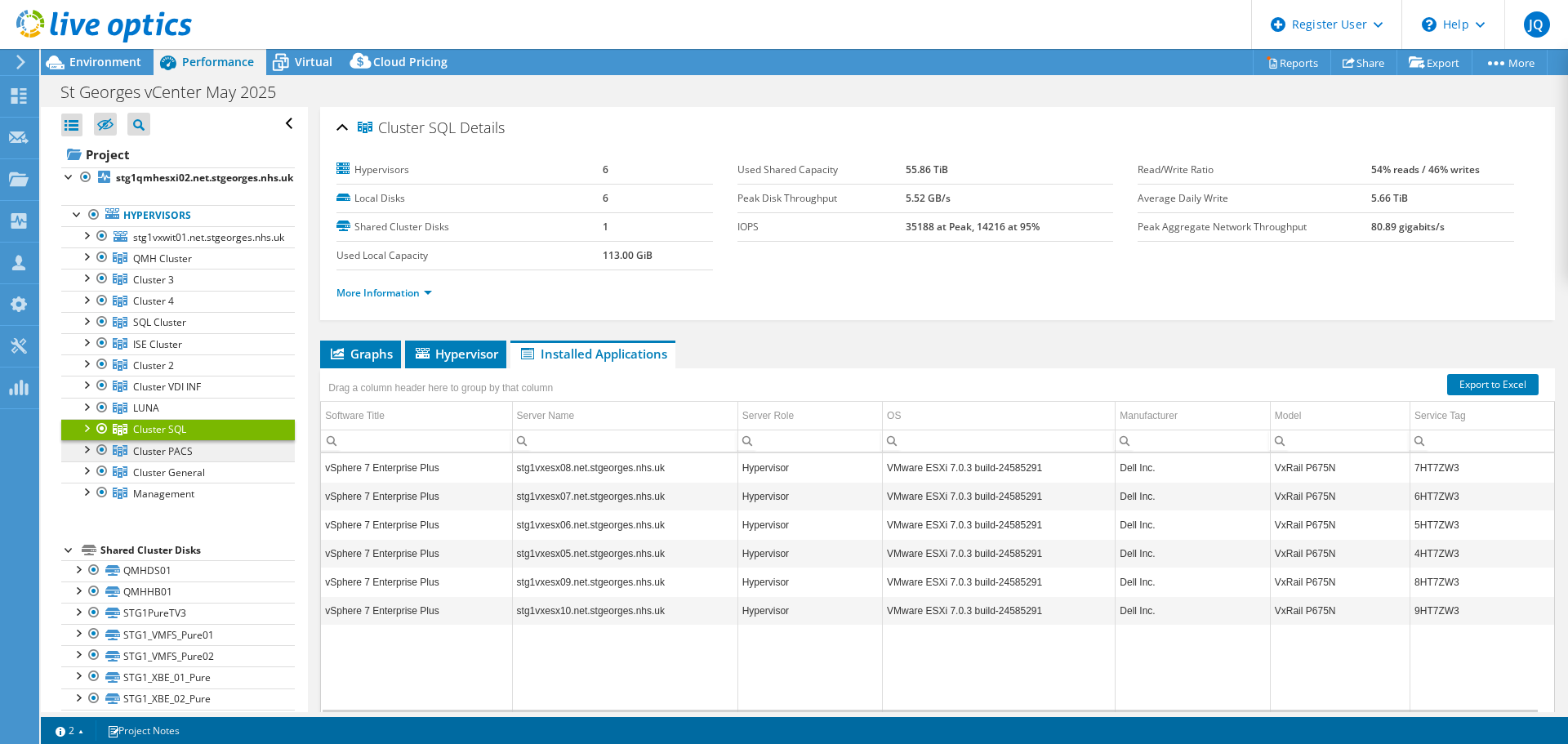 click on "Cluster PACS" at bounding box center (163, 258) 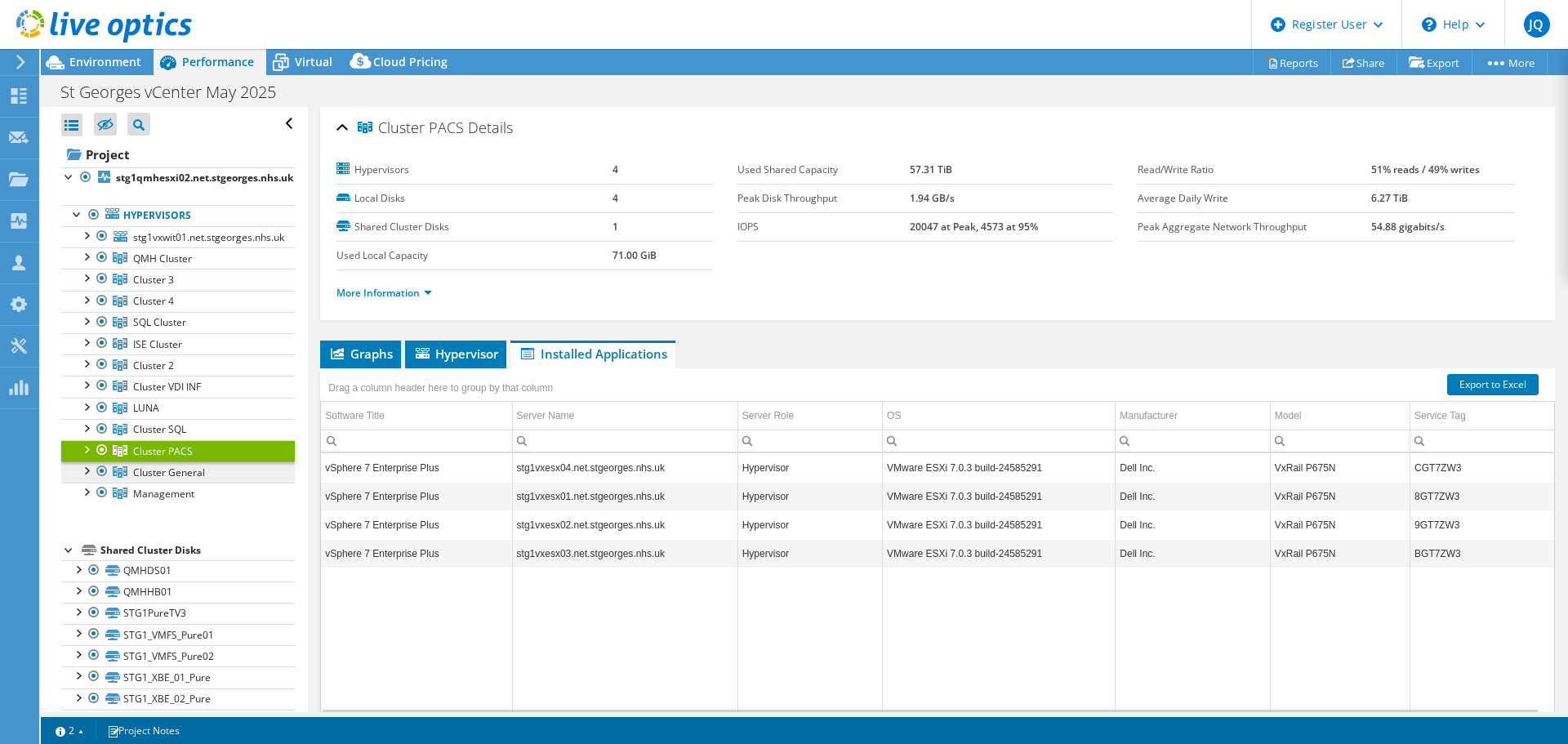 click on "Cluster General" at bounding box center [163, 258] 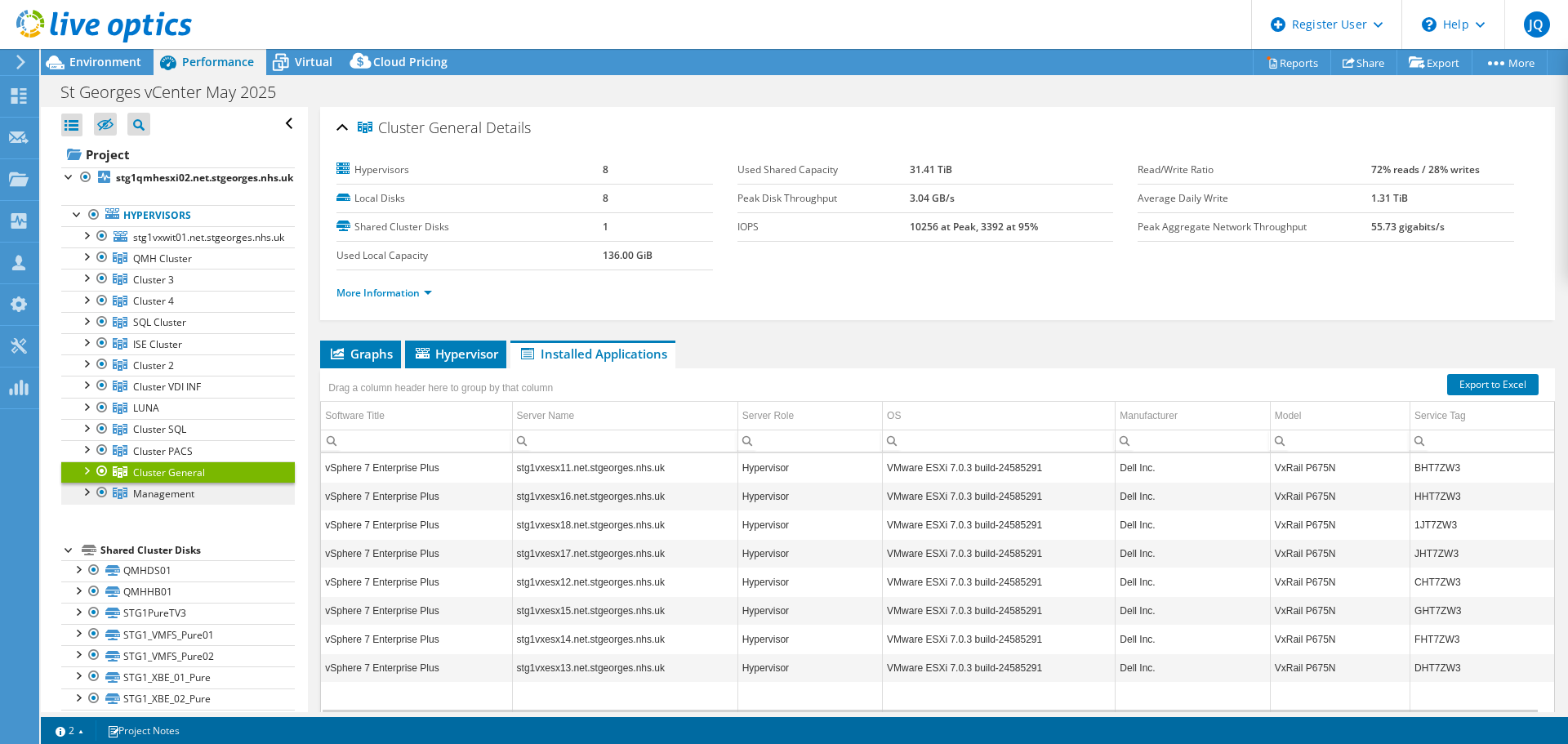 click on "Management" at bounding box center (163, 258) 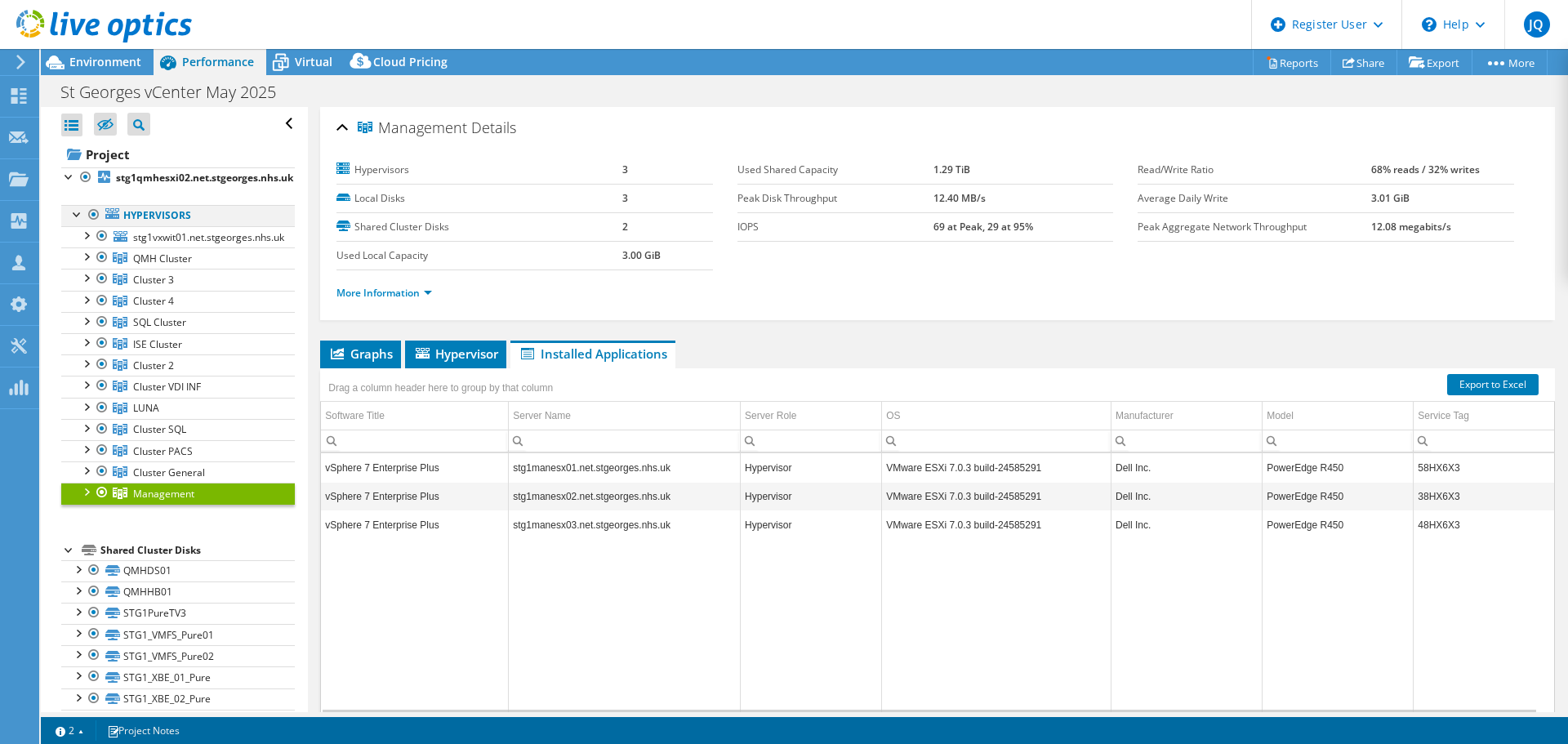 click at bounding box center (94, 215) 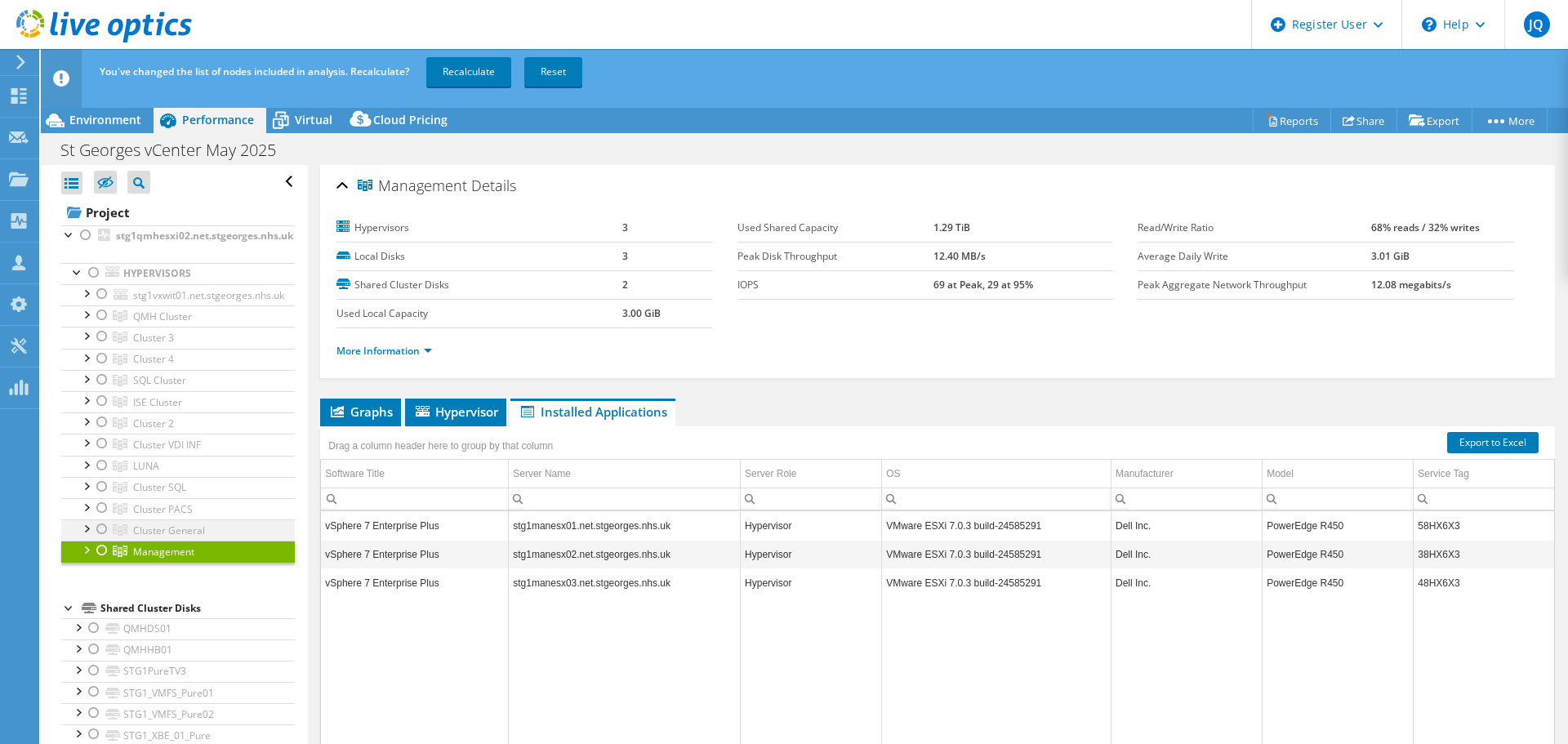click at bounding box center (102, 529) 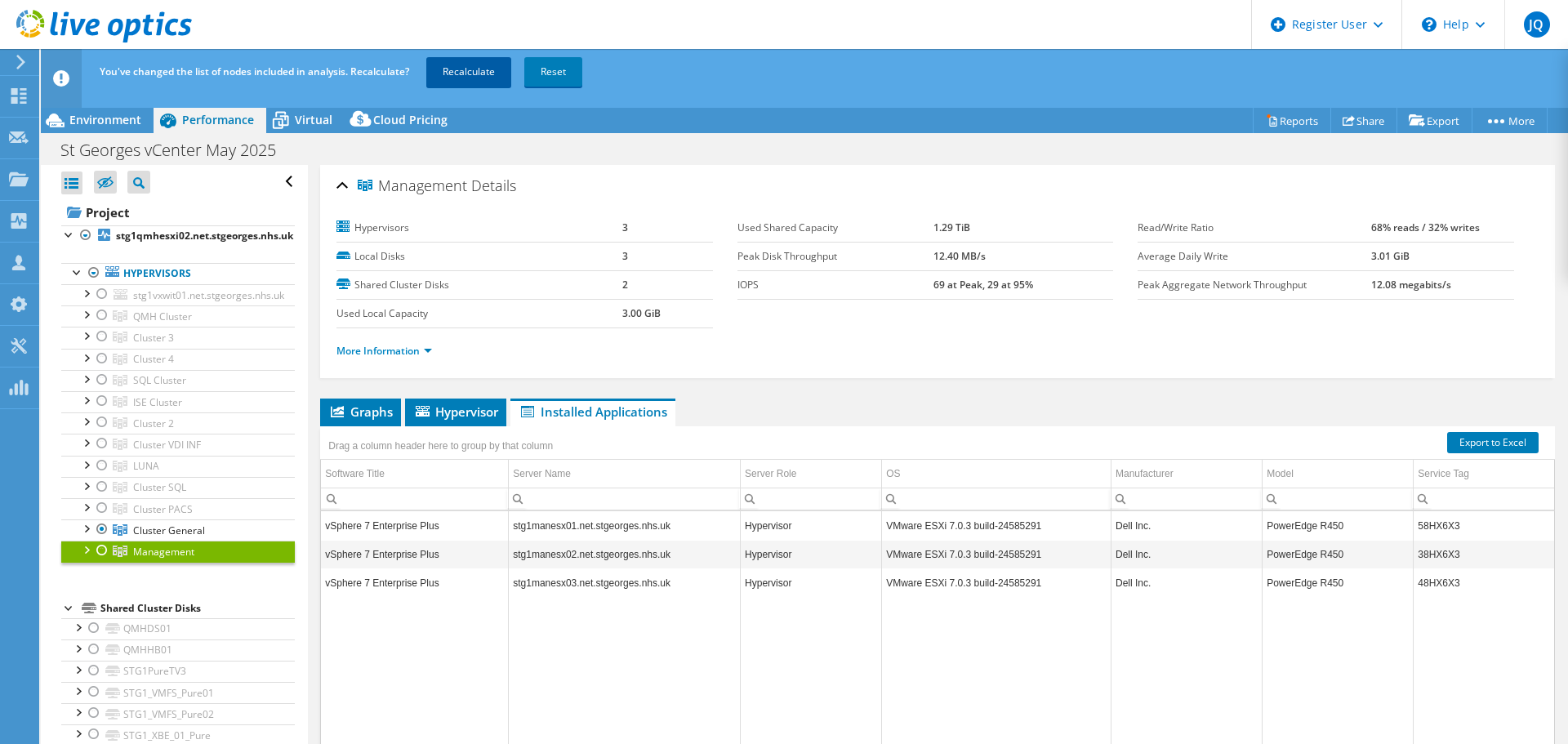 click on "Recalculate" at bounding box center (469, 72) 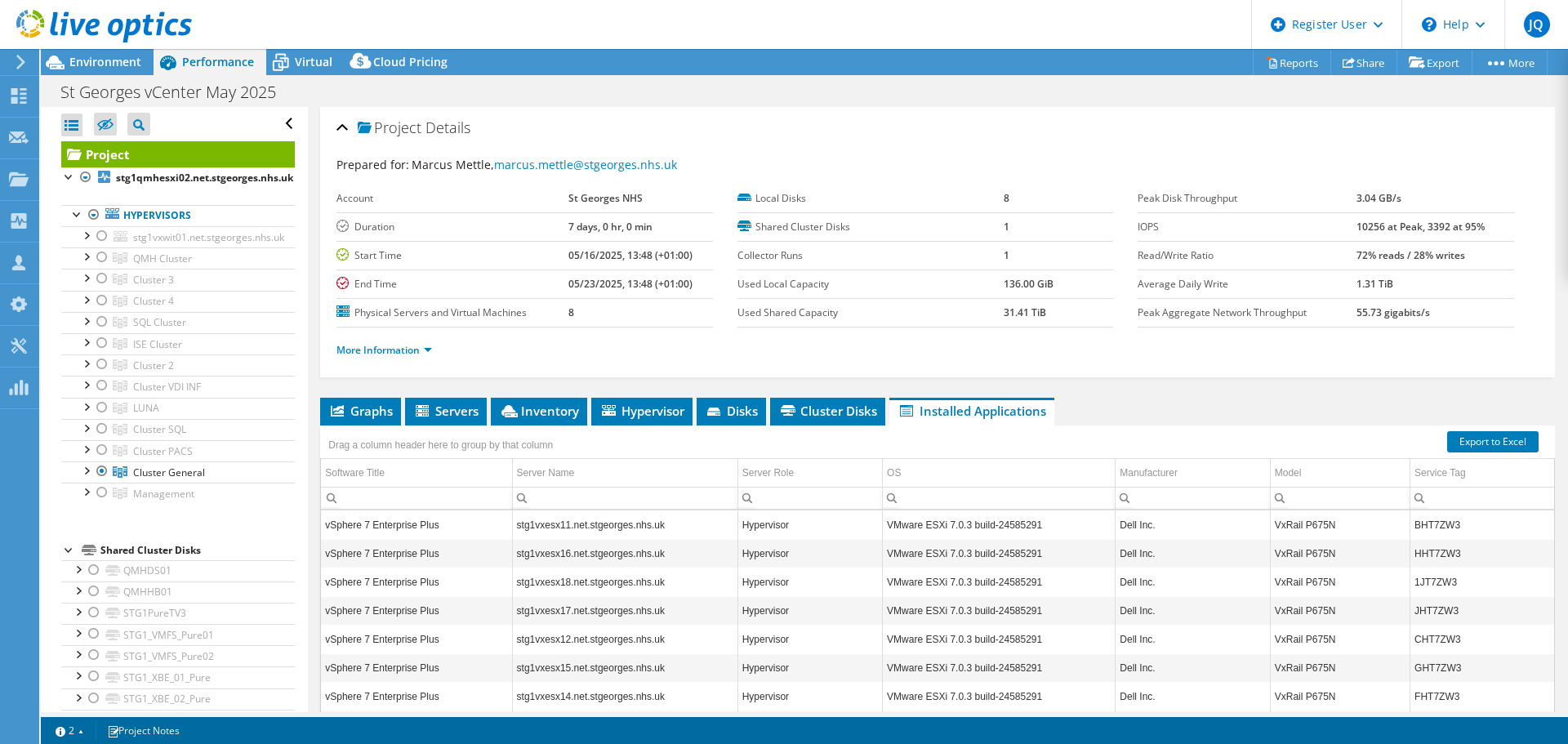click on "JQ
Dell User
James Quigley
James.Quigley@dell.com
Dell
My Profile
Log Out
\n
Help
Explore Helpful Articles
Contact Support" at bounding box center [784, 25] 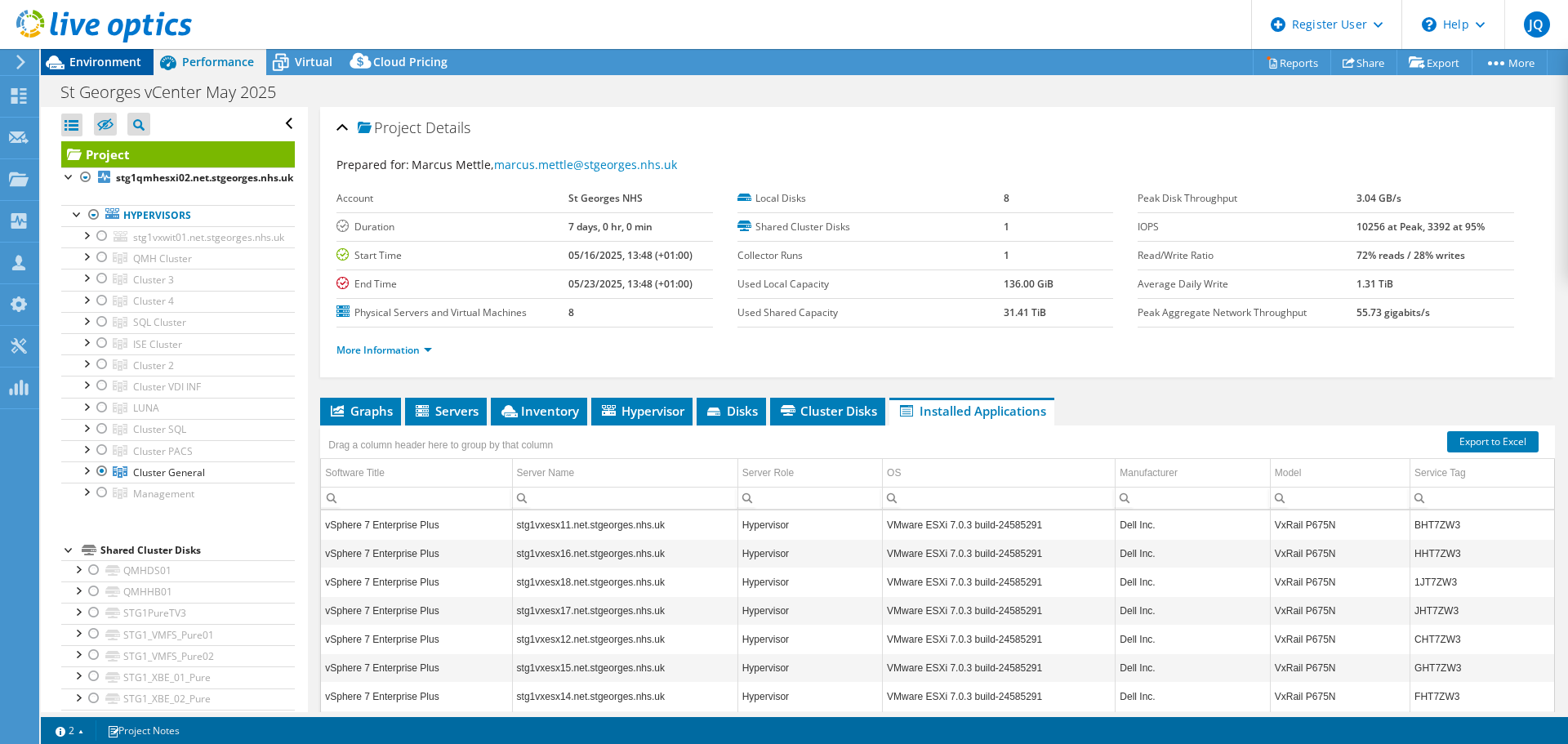 click on "Environment" at bounding box center [105, 61] 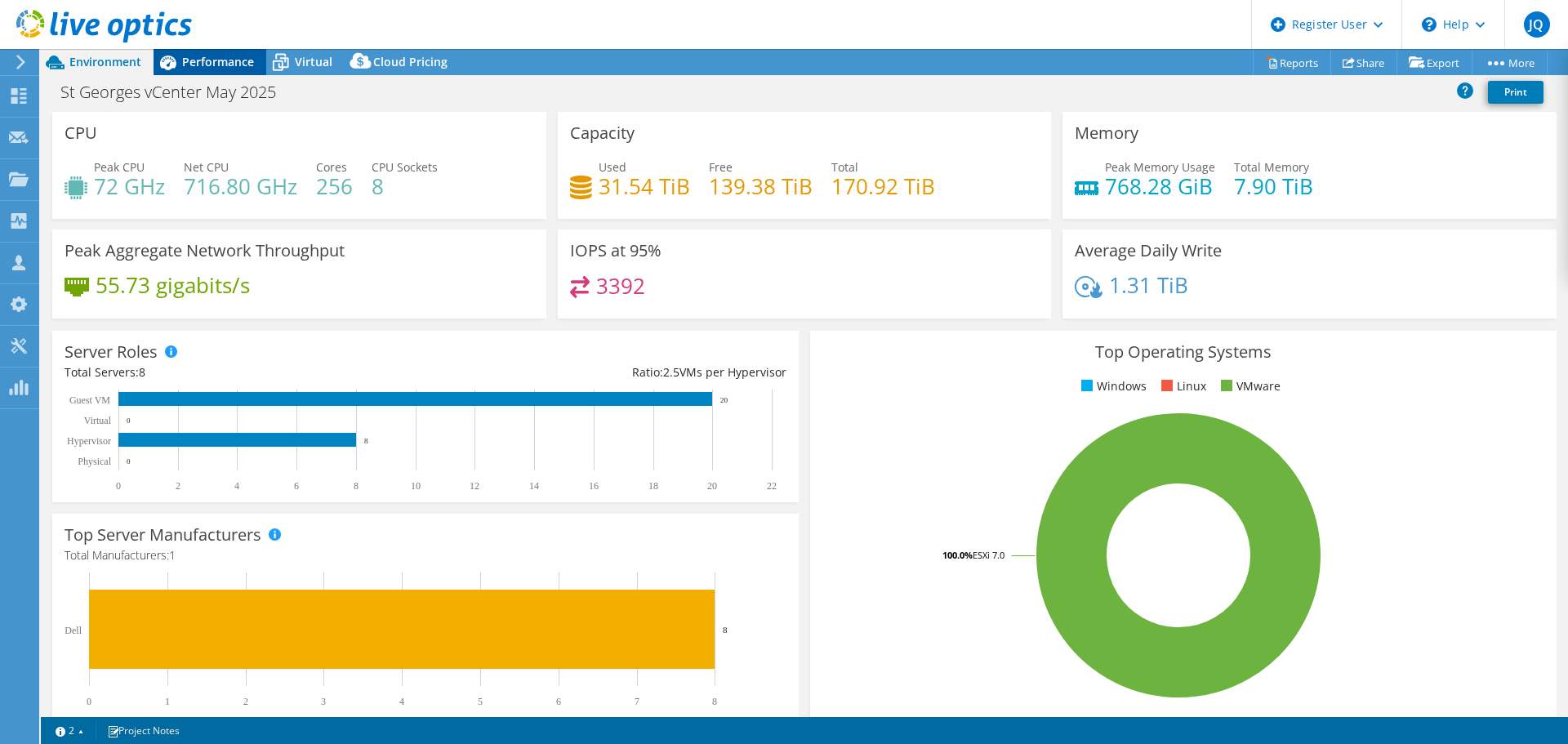 click on "Performance" at bounding box center [218, 61] 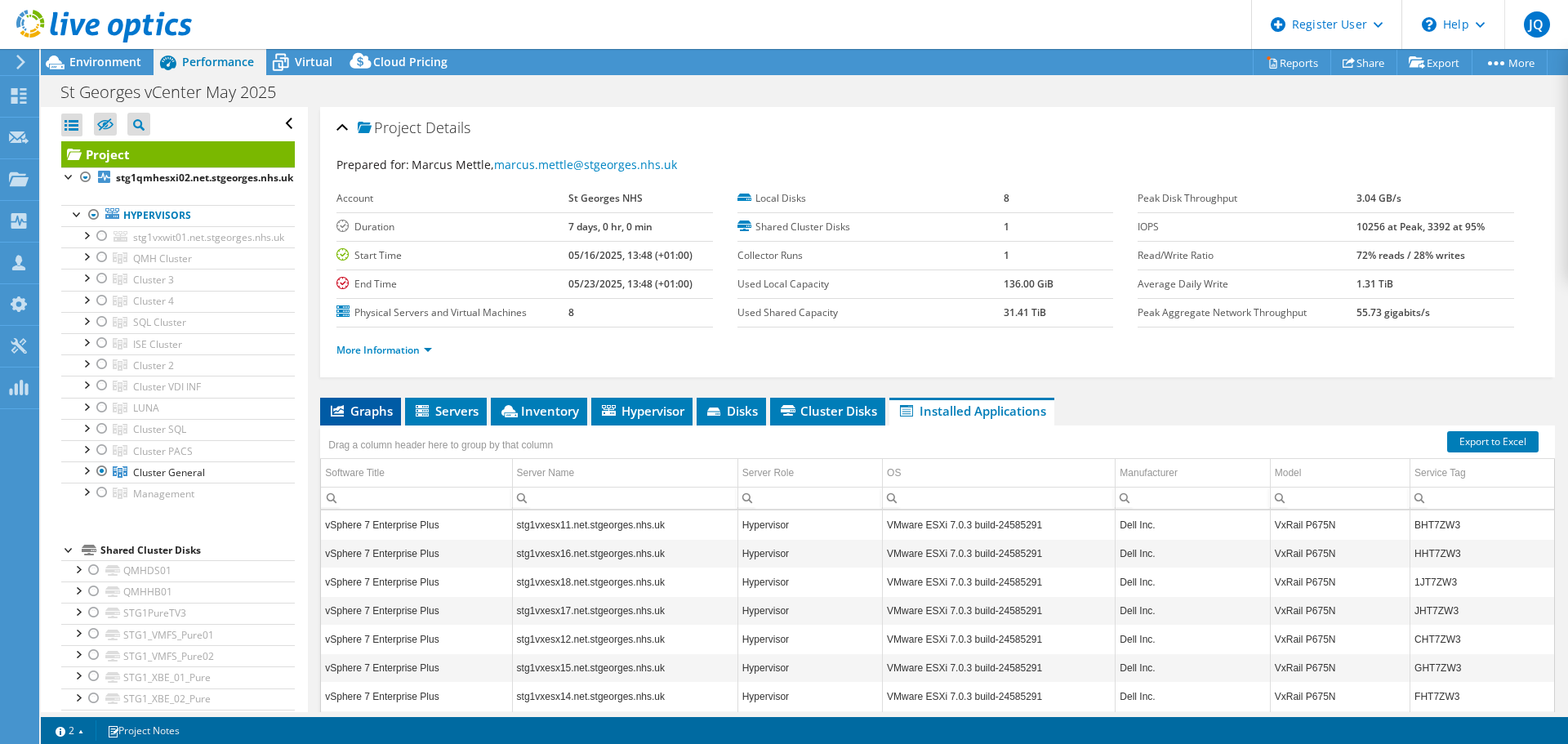 click on "Graphs" at bounding box center (360, 411) 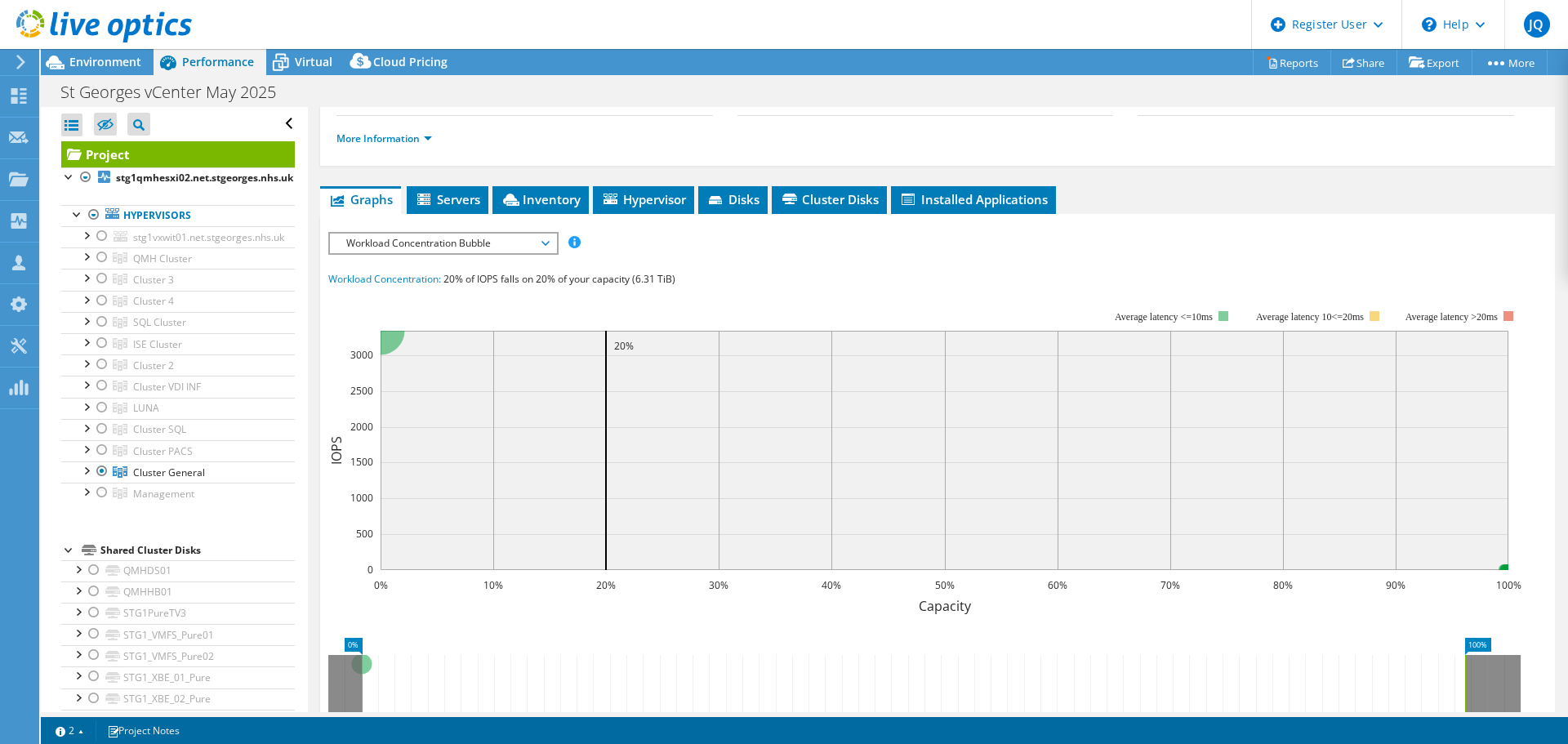 scroll, scrollTop: 203, scrollLeft: 0, axis: vertical 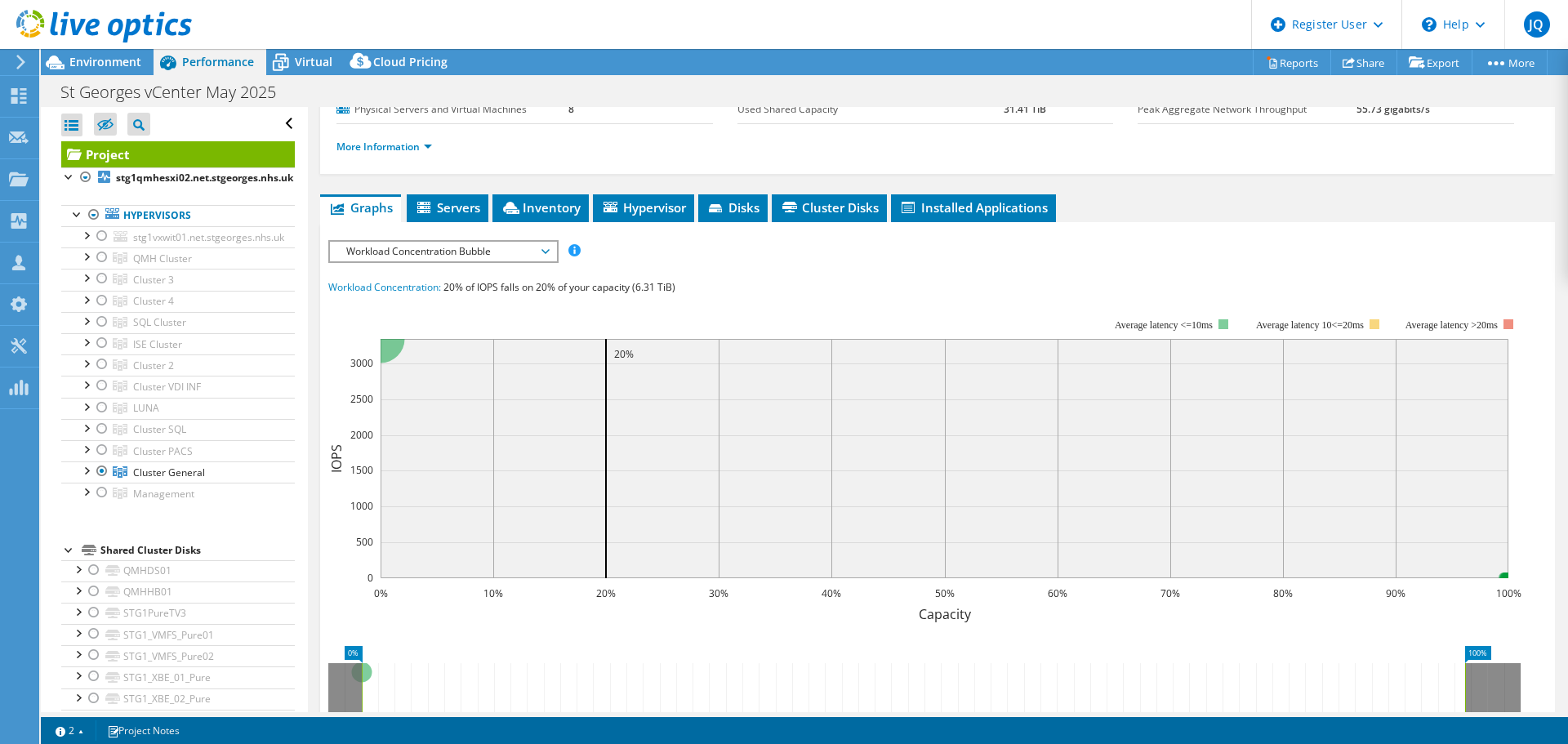 click on "Workload Concentration Bubble" at bounding box center (443, 252) 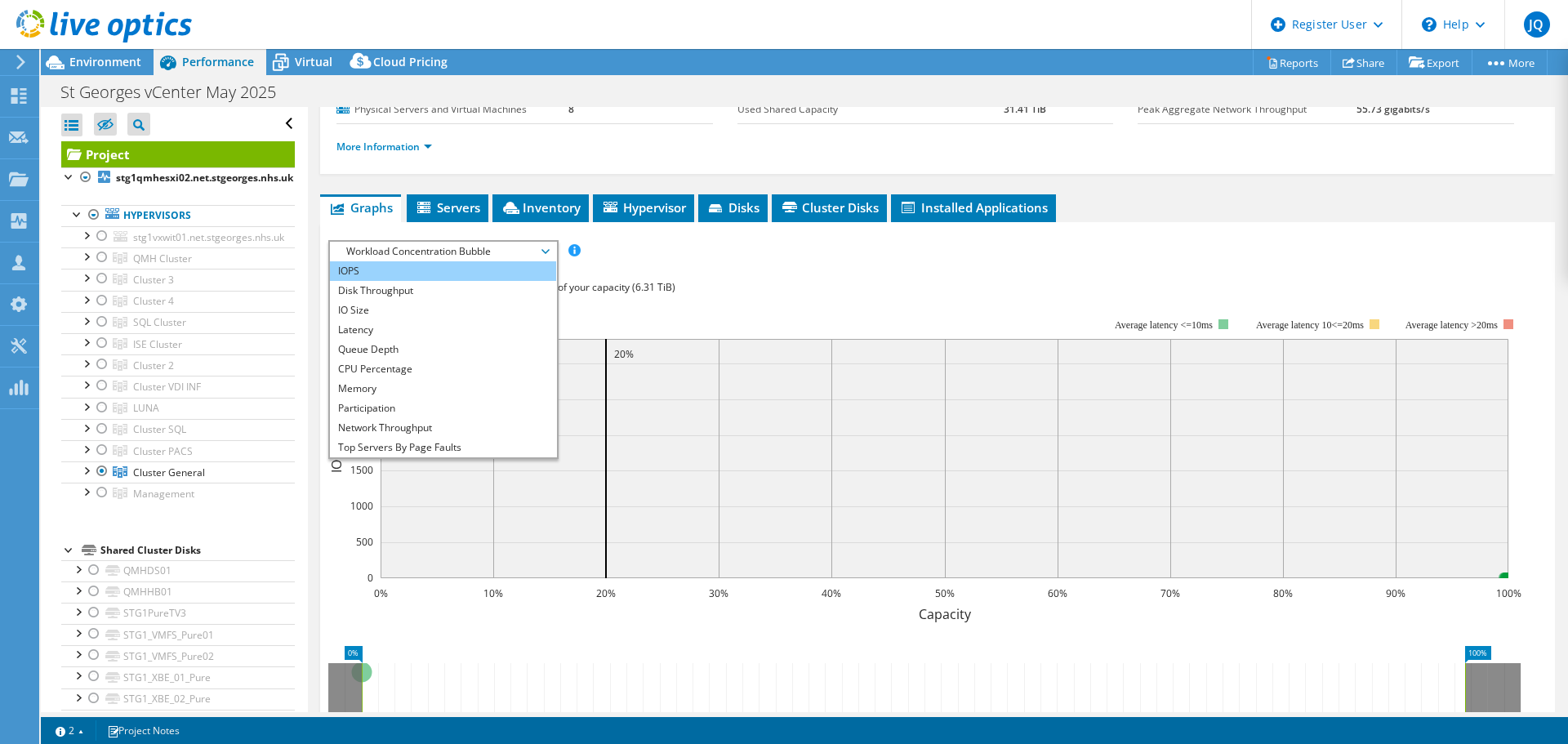 click on "IOPS" at bounding box center [443, 271] 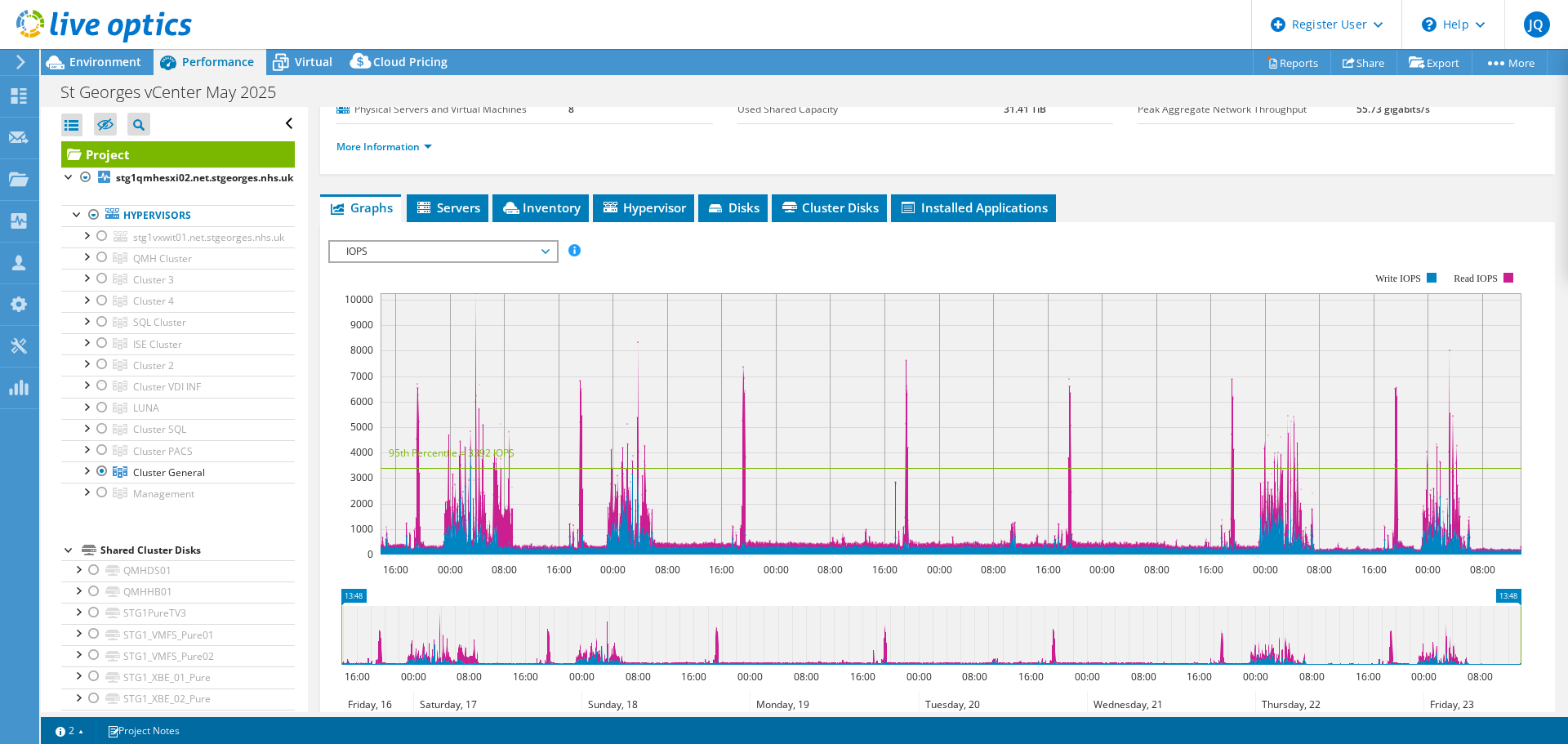 click on "IOPS" at bounding box center (443, 252) 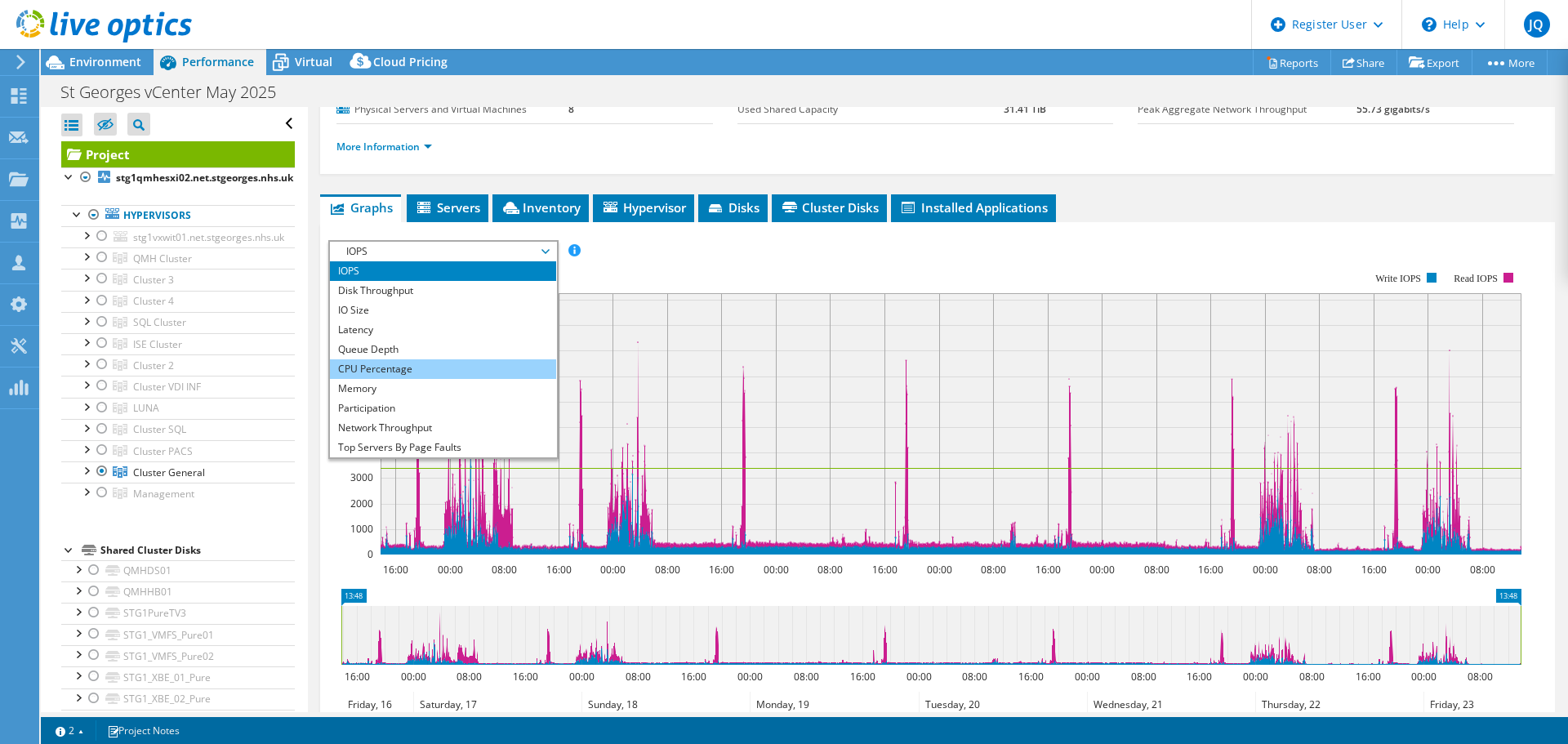 click on "CPU Percentage" at bounding box center [443, 369] 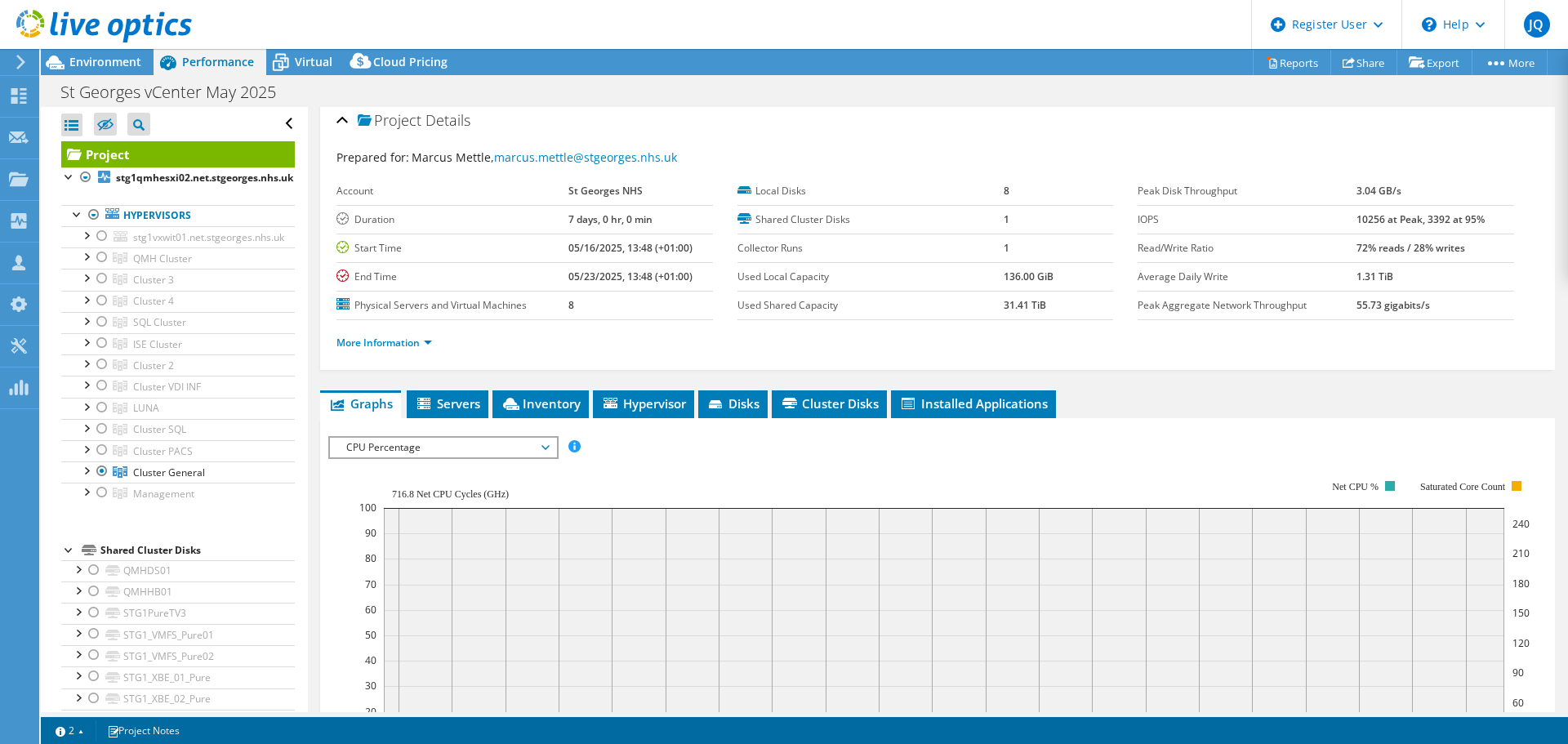 scroll, scrollTop: 0, scrollLeft: 0, axis: both 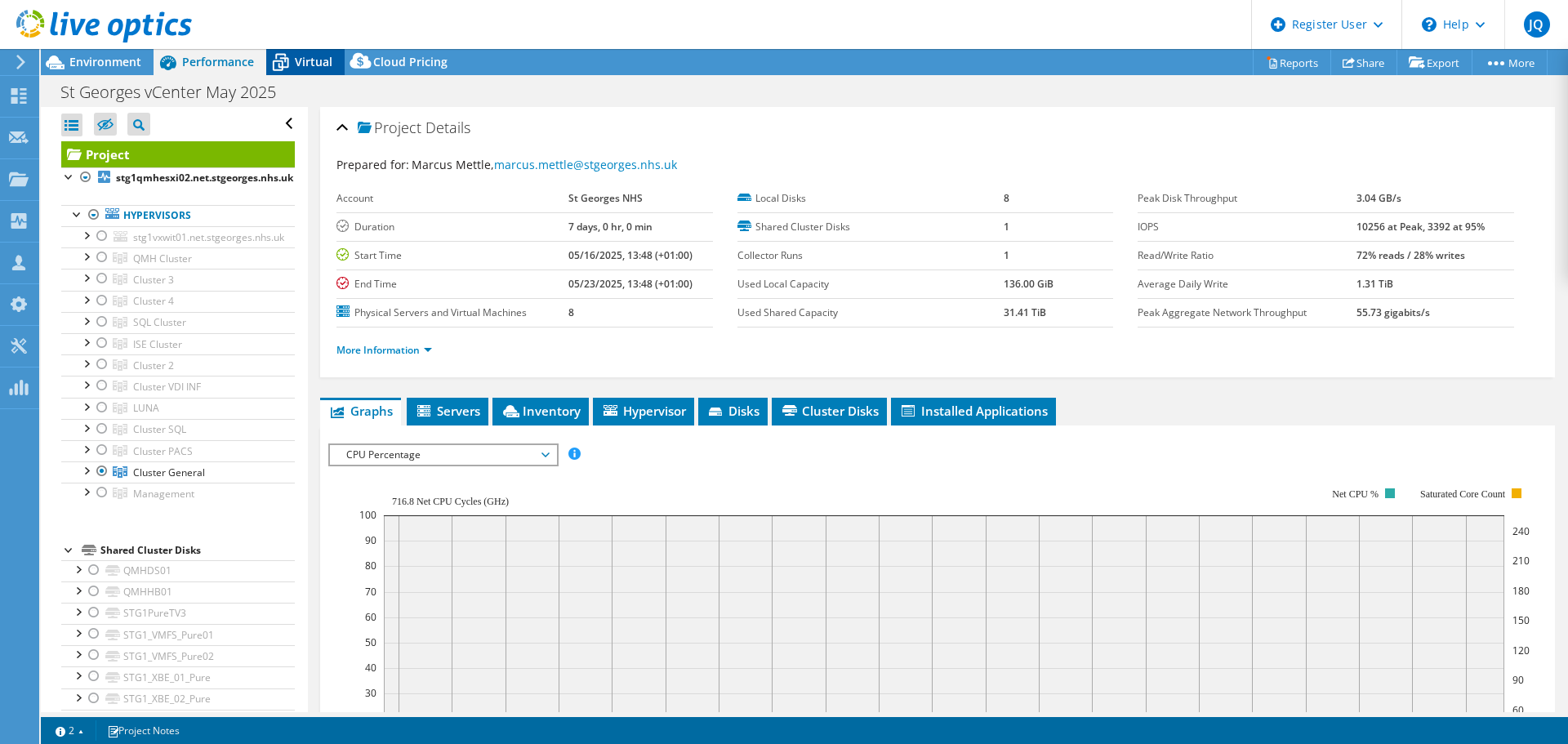 click on "Virtual" at bounding box center [314, 61] 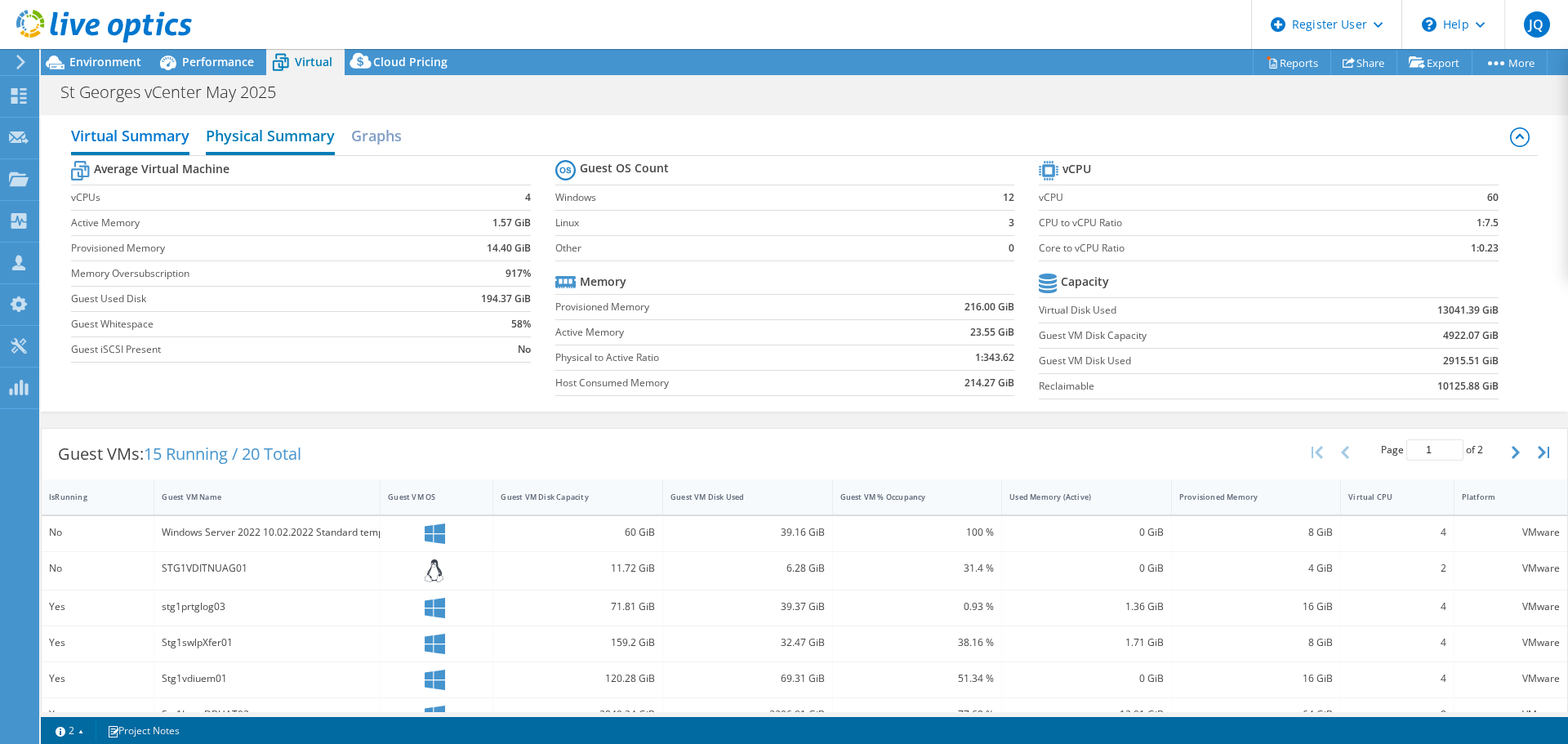 click on "Physical Summary" at bounding box center [270, 137] 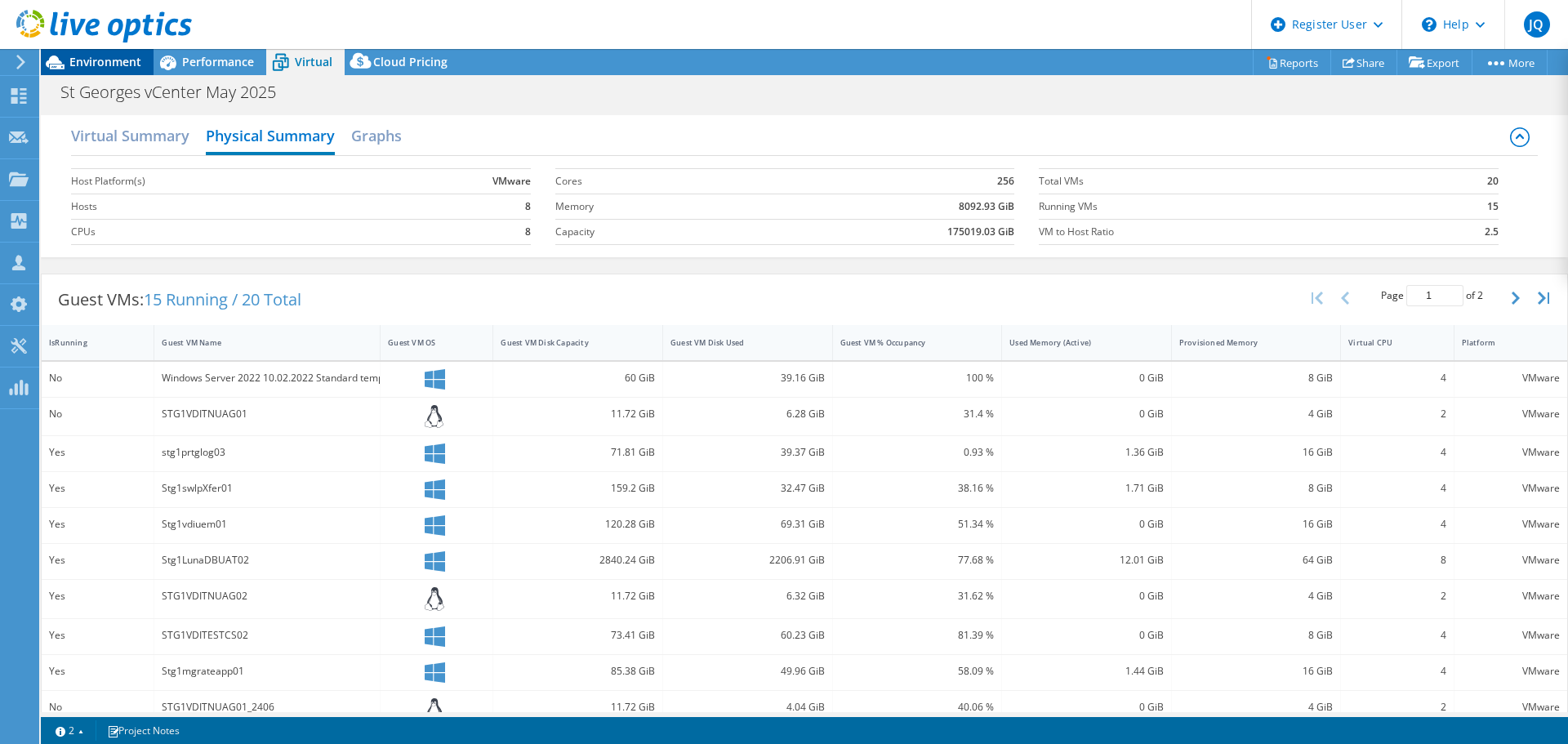 click on "Environment" at bounding box center (97, 62) 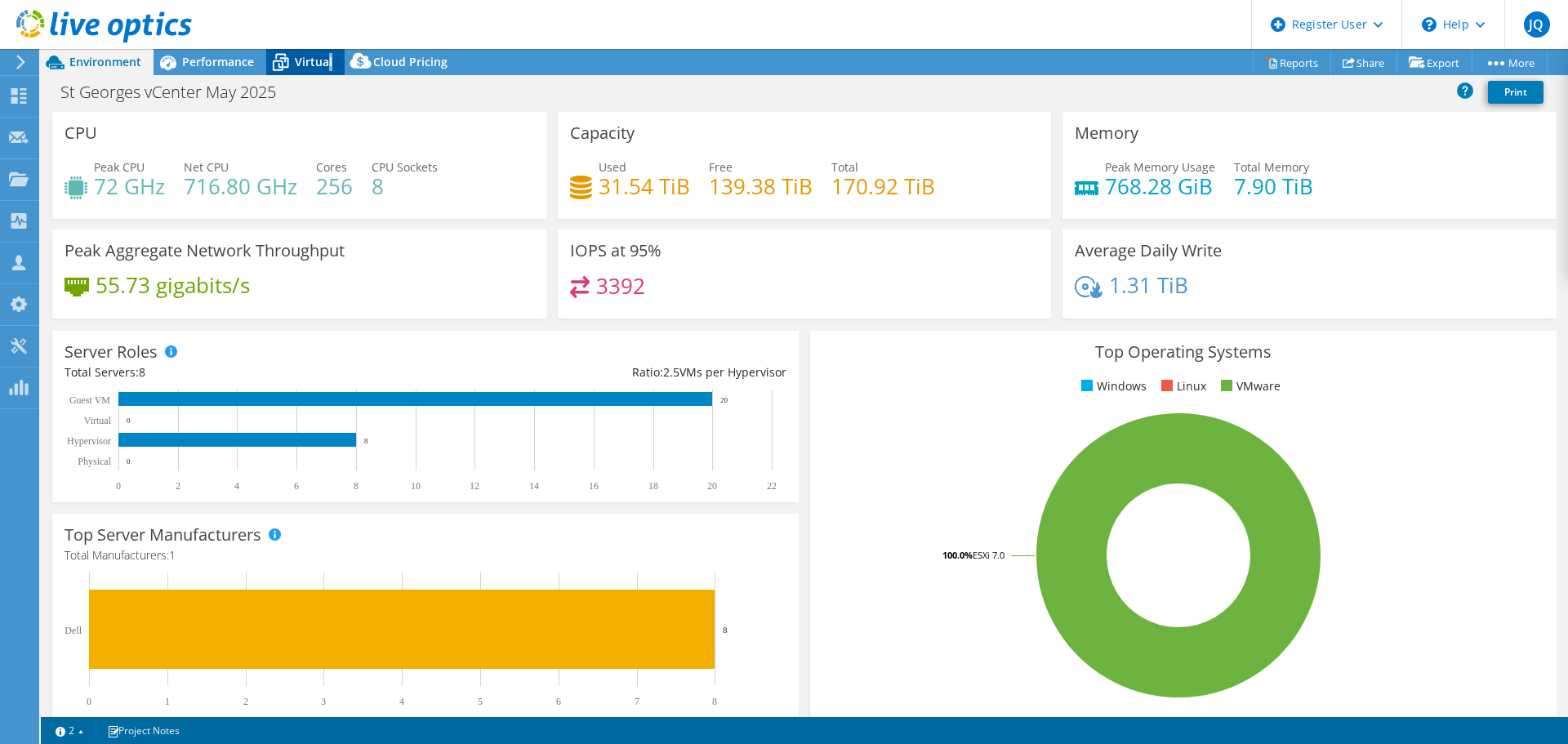 click on "Virtual" at bounding box center [314, 61] 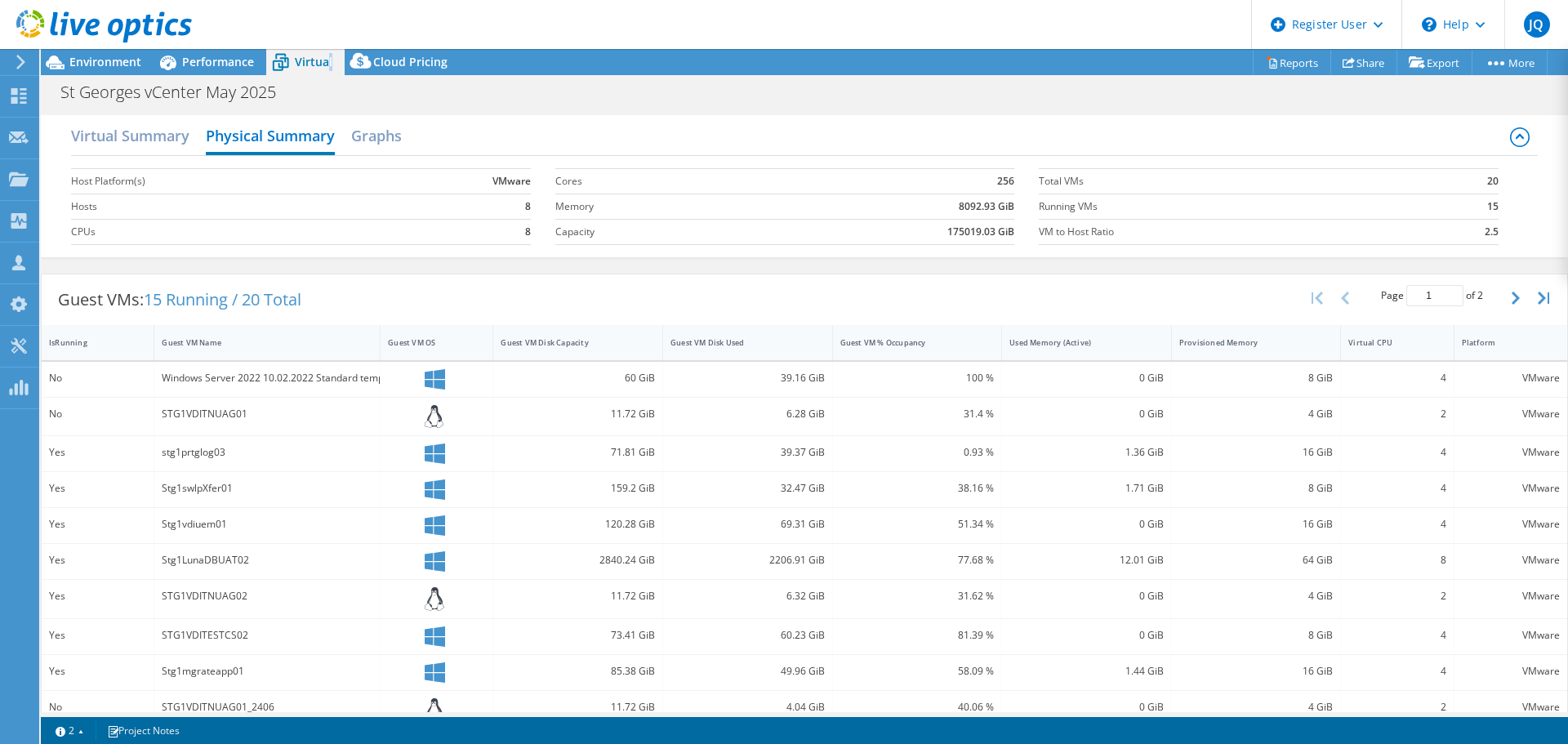 click at bounding box center [96, 27] 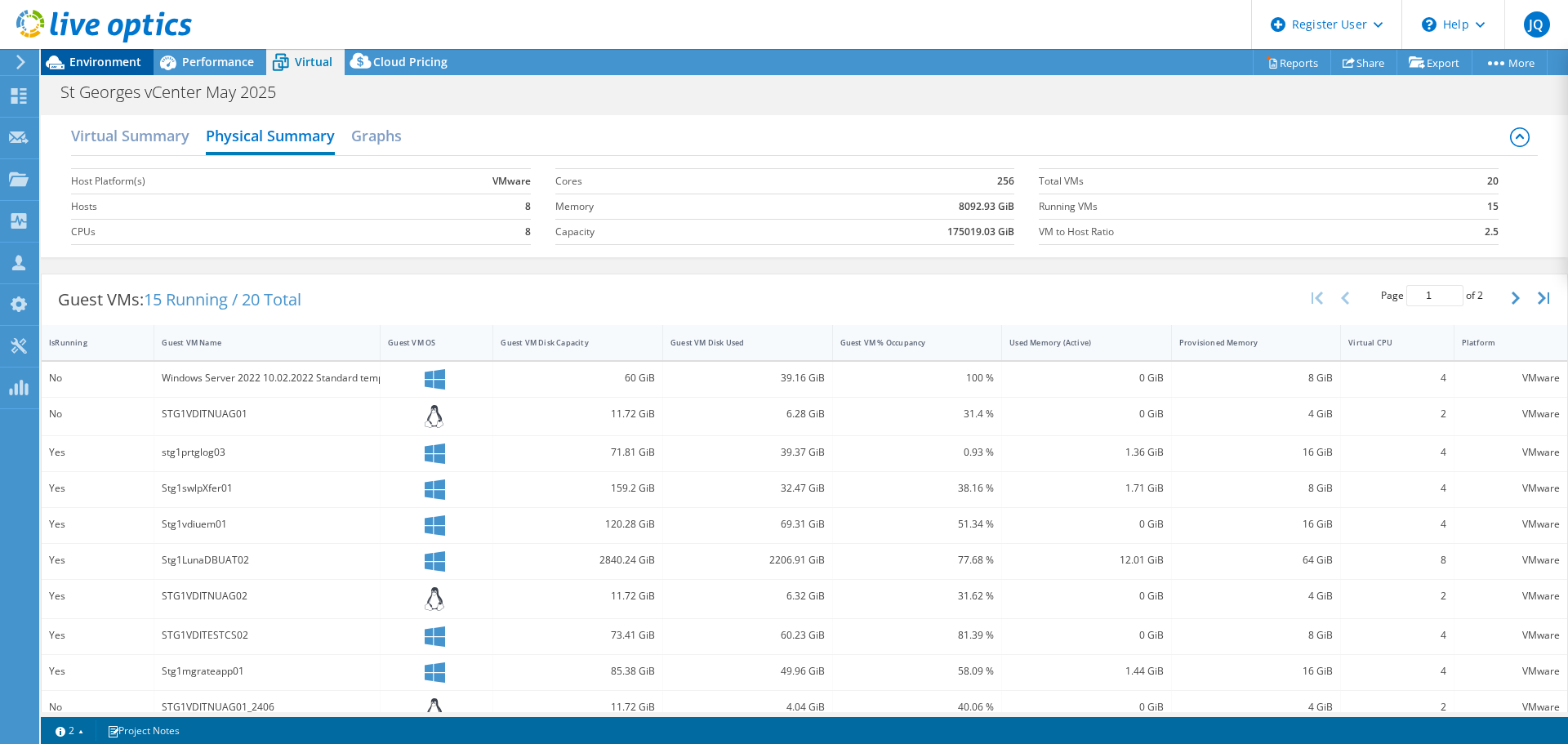 click on "Environment" at bounding box center (105, 61) 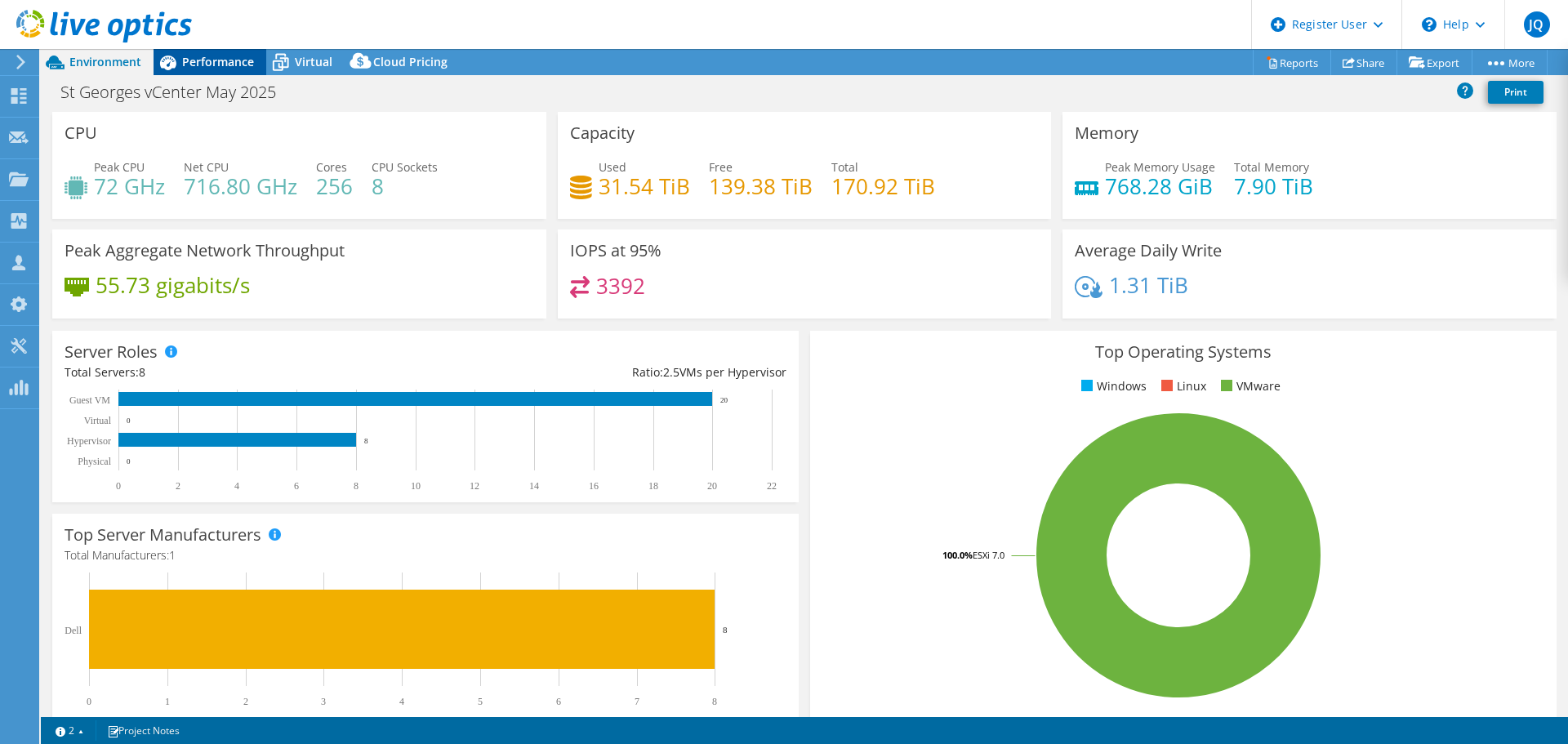 click on "Performance" at bounding box center [218, 61] 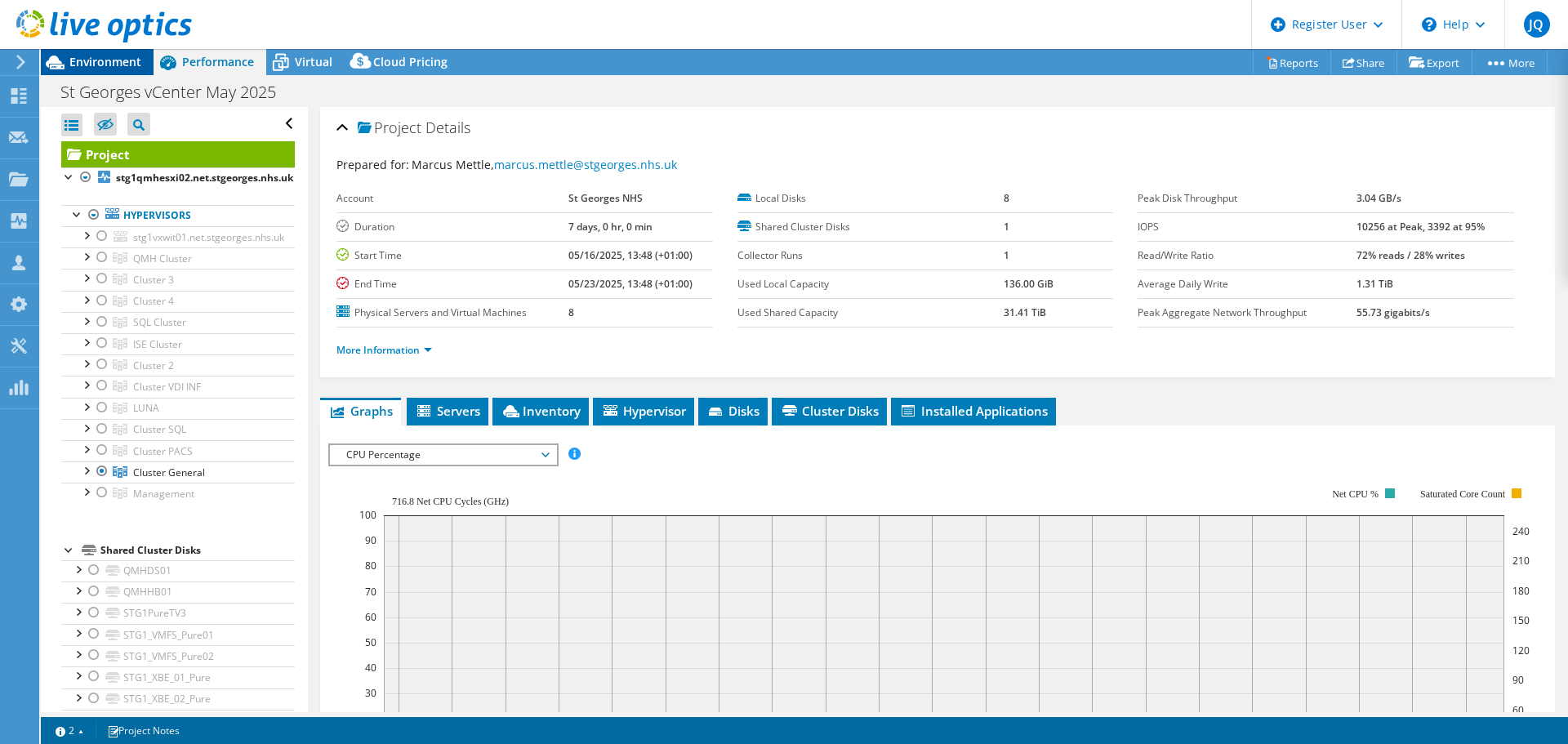 click on "Environment" at bounding box center [105, 61] 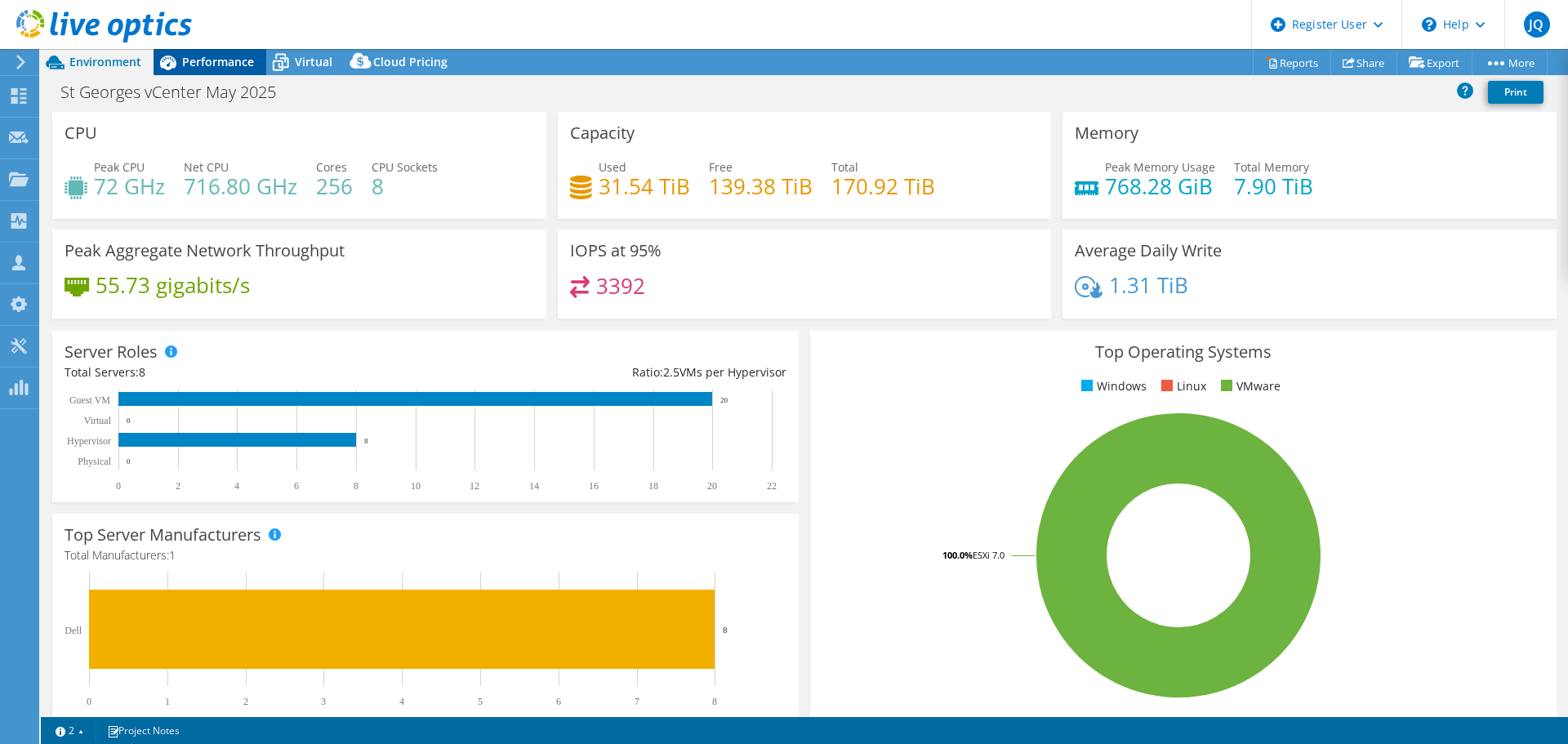 click on "Performance" at bounding box center [218, 61] 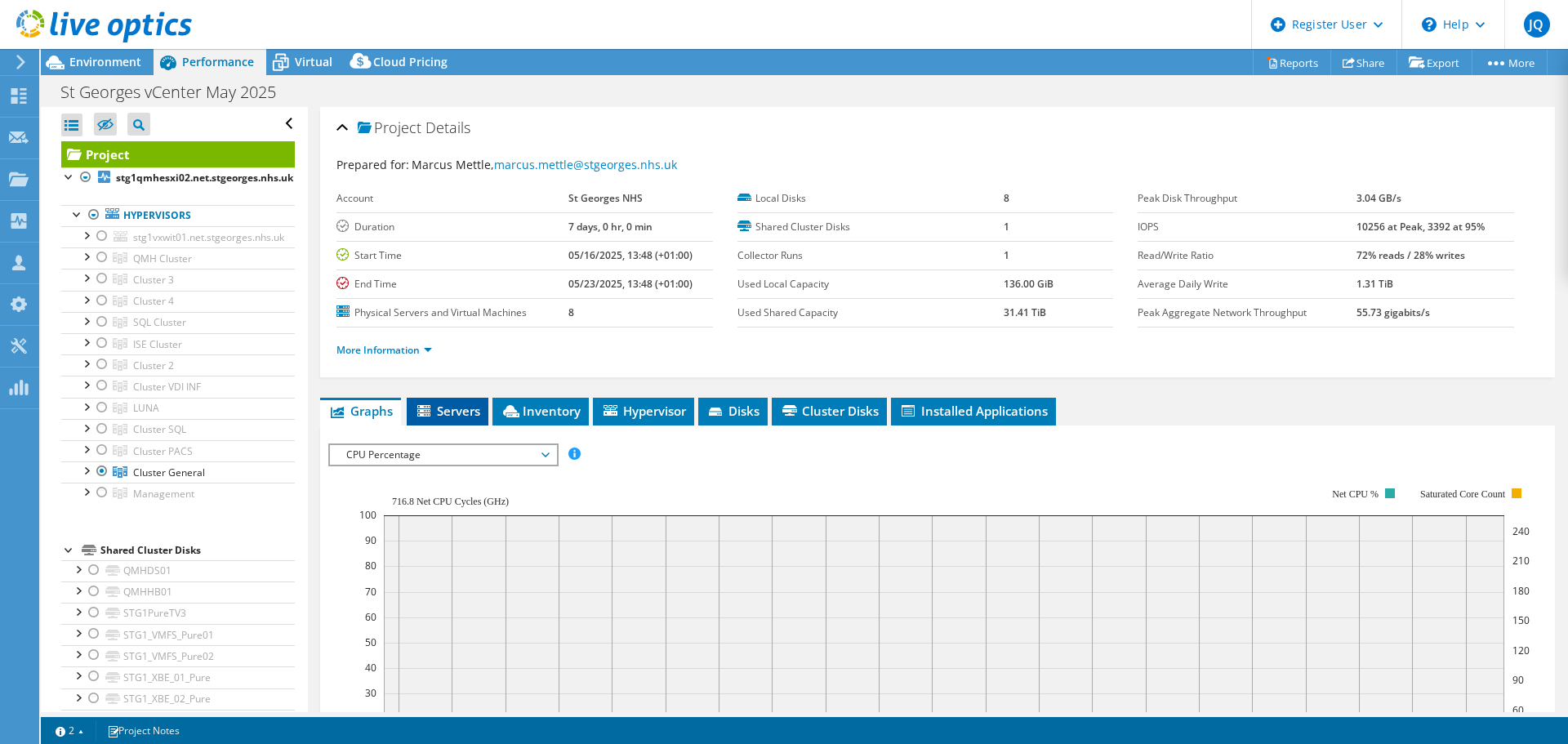 click 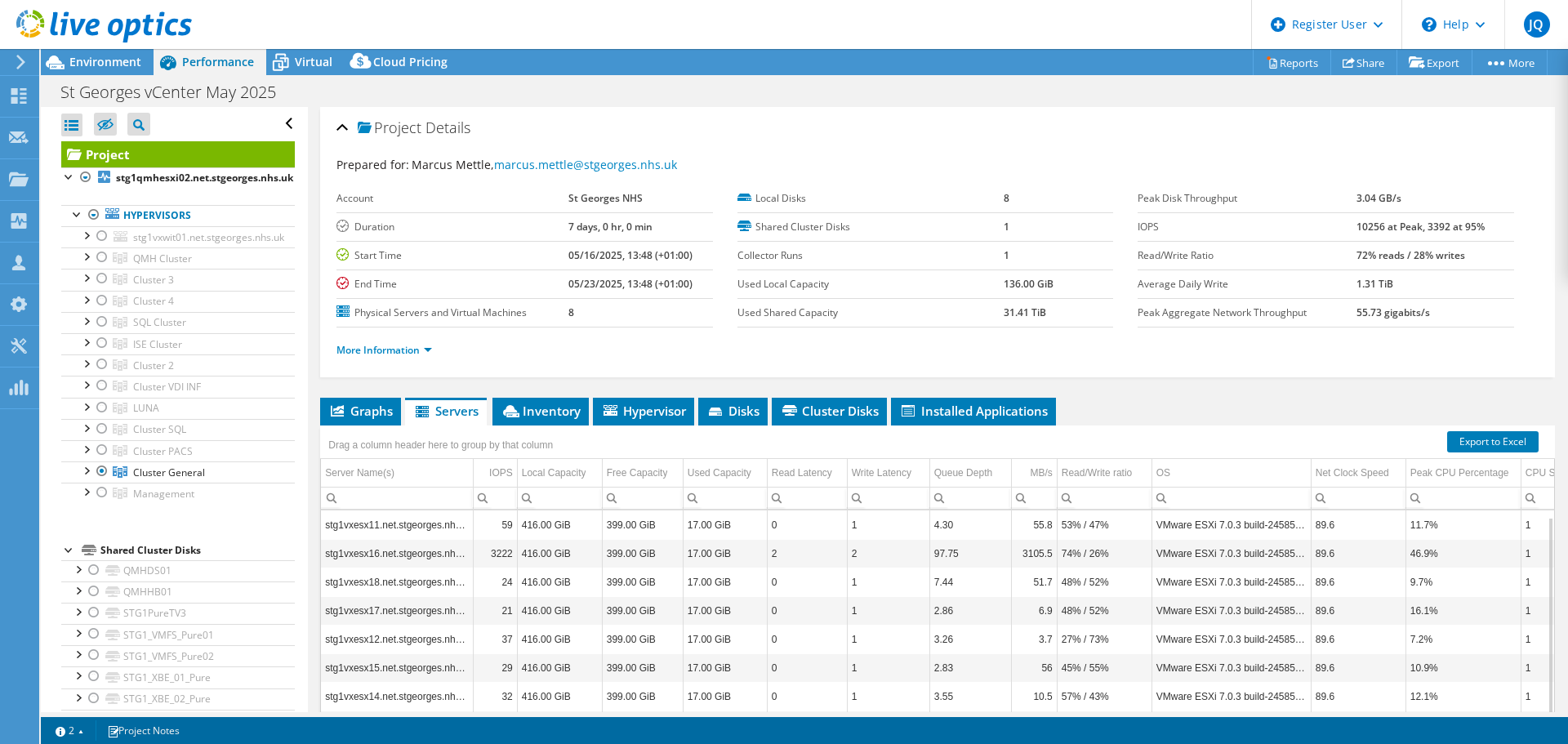 scroll, scrollTop: 7, scrollLeft: 0, axis: vertical 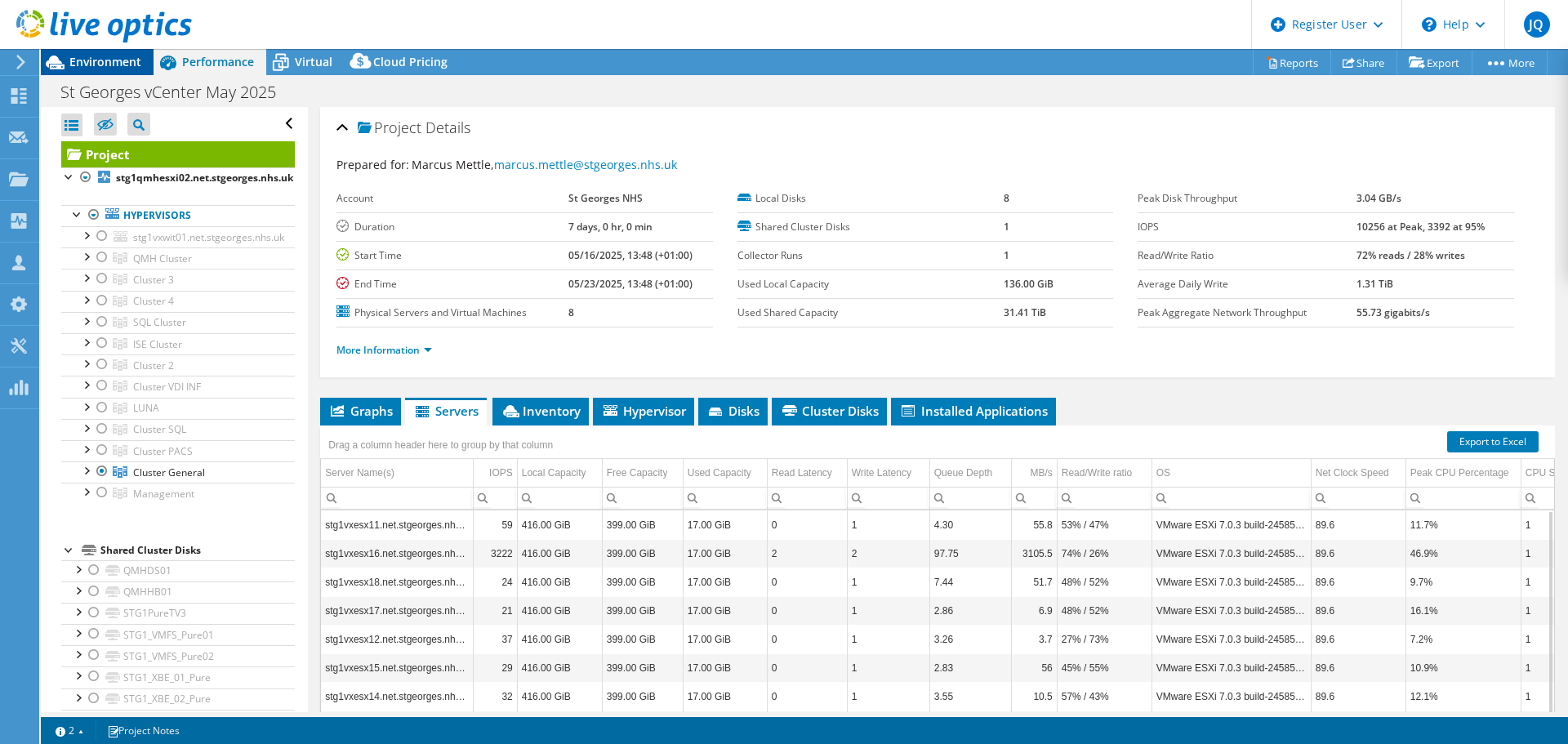 click on "Environment" at bounding box center (105, 61) 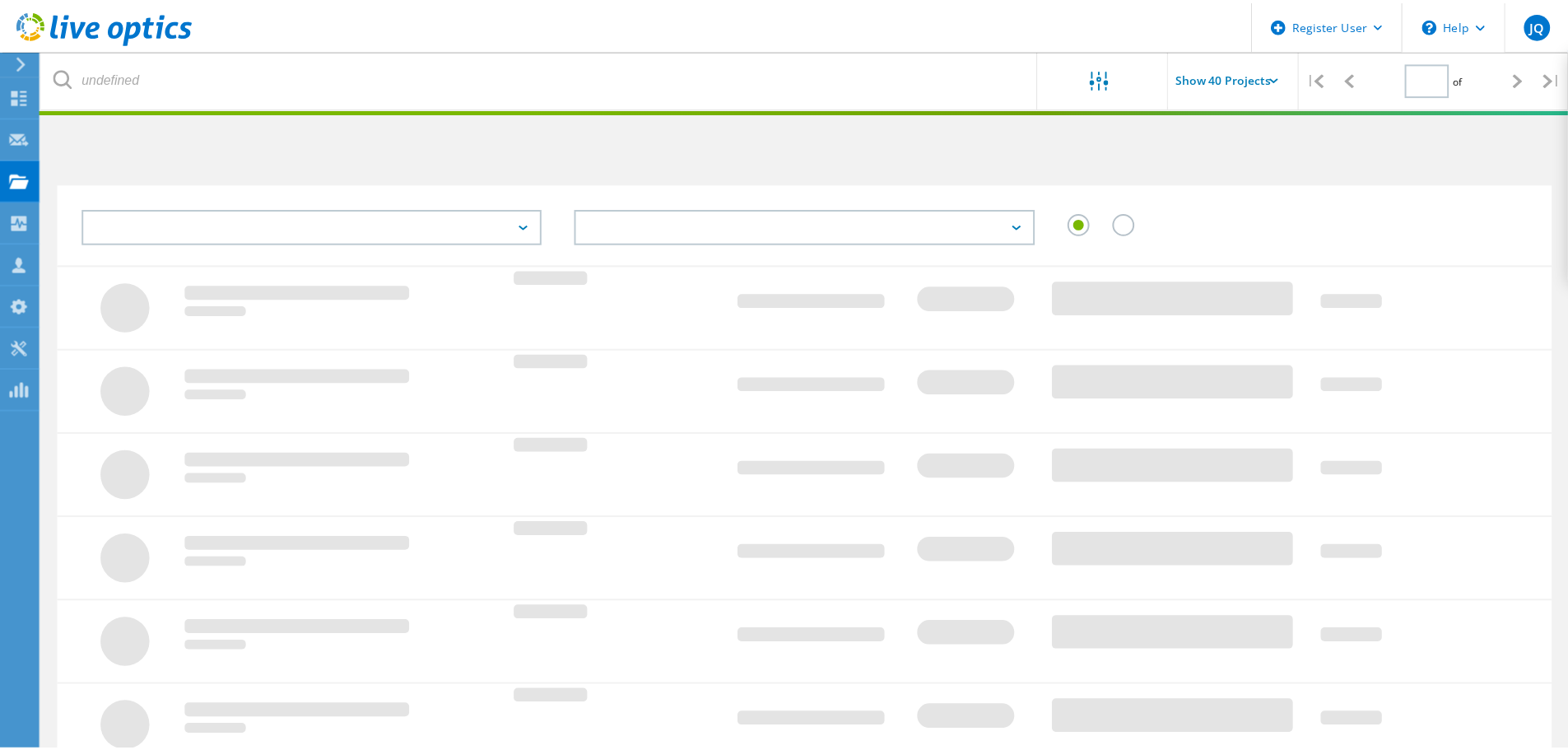 scroll, scrollTop: 412, scrollLeft: 0, axis: vertical 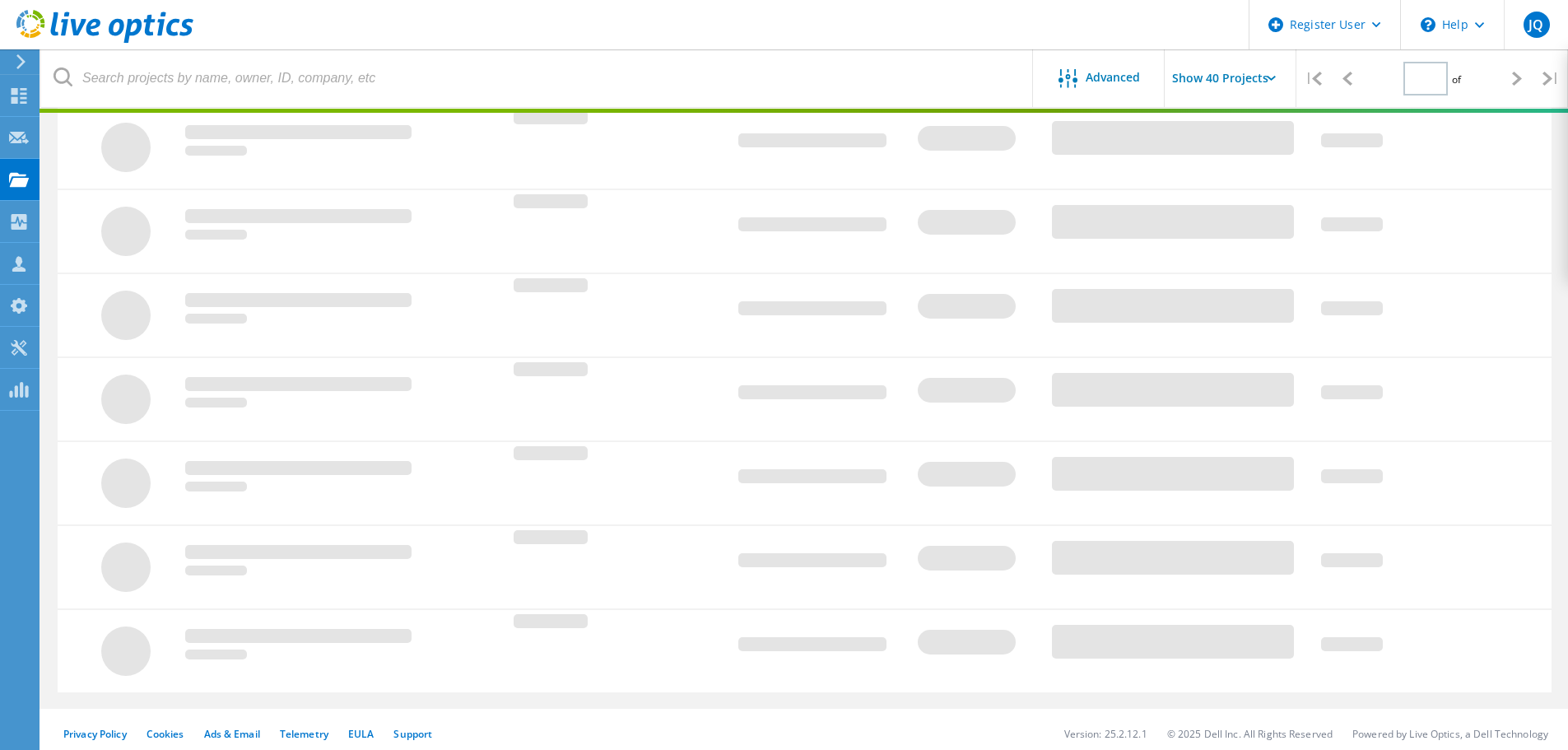 type on "1" 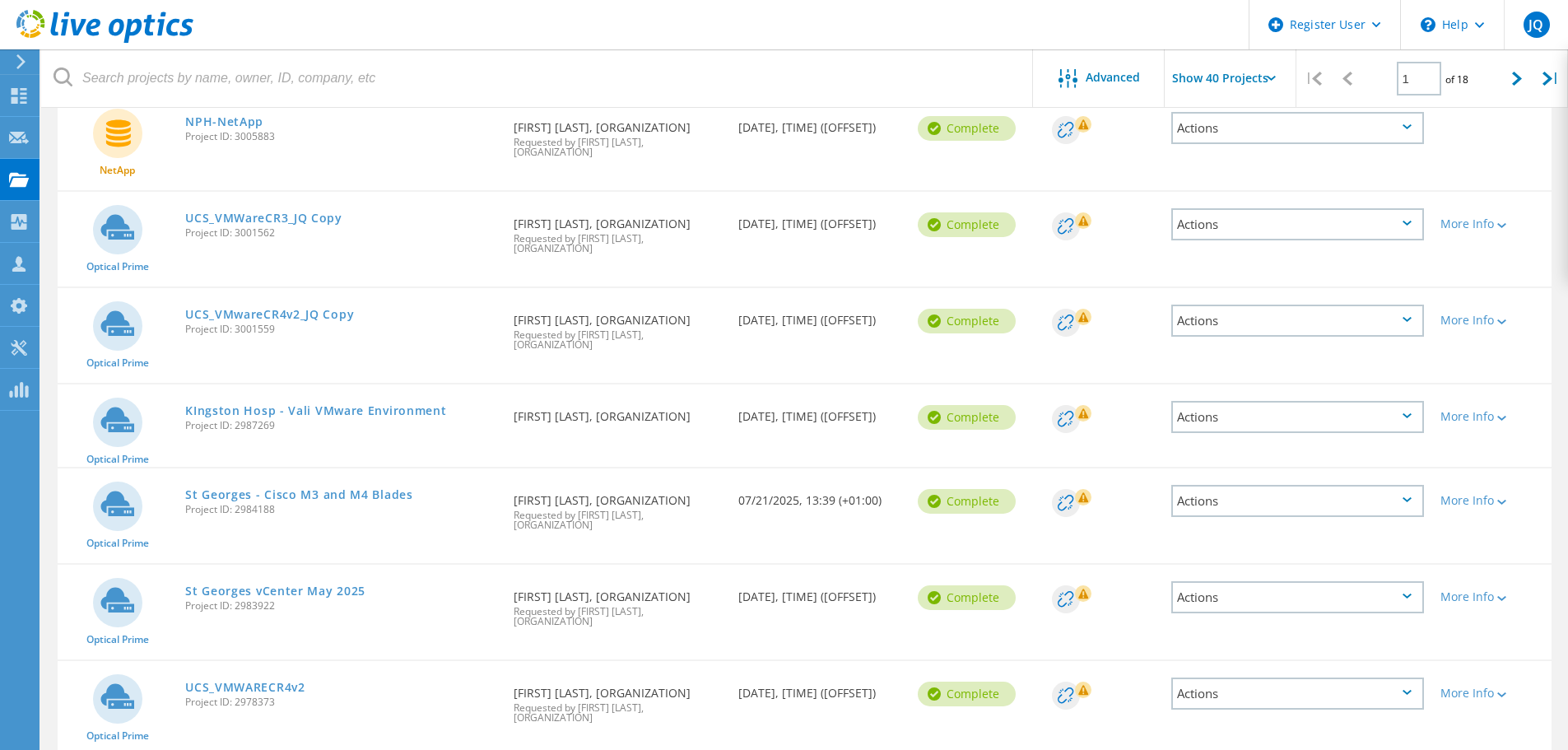 scroll, scrollTop: 412, scrollLeft: 0, axis: vertical 